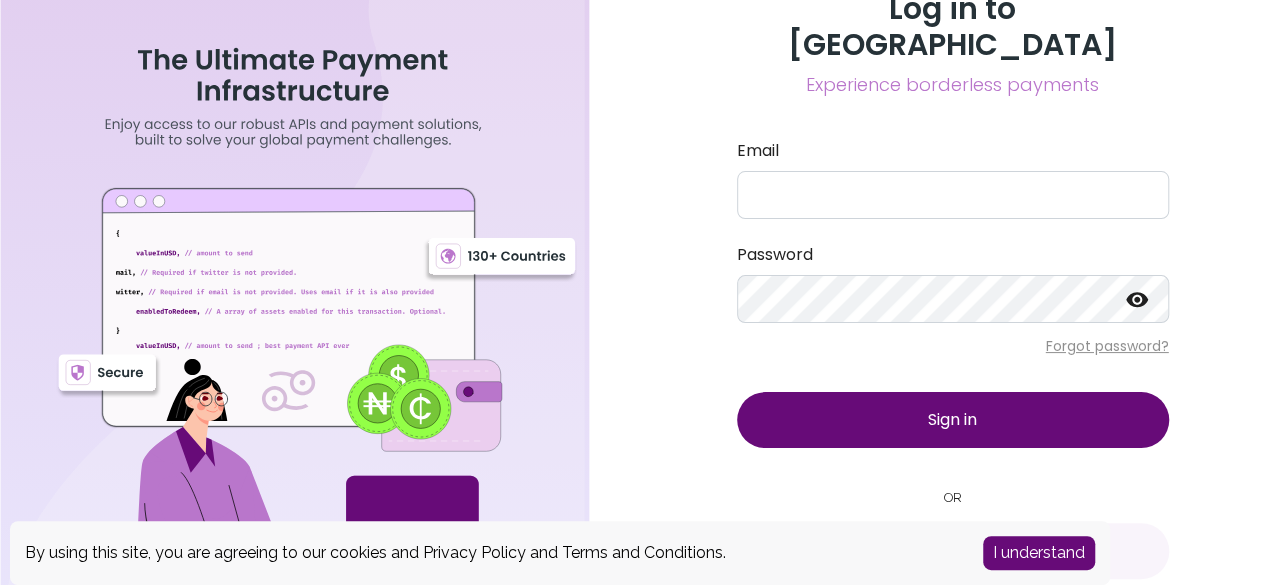 scroll, scrollTop: 12, scrollLeft: 0, axis: vertical 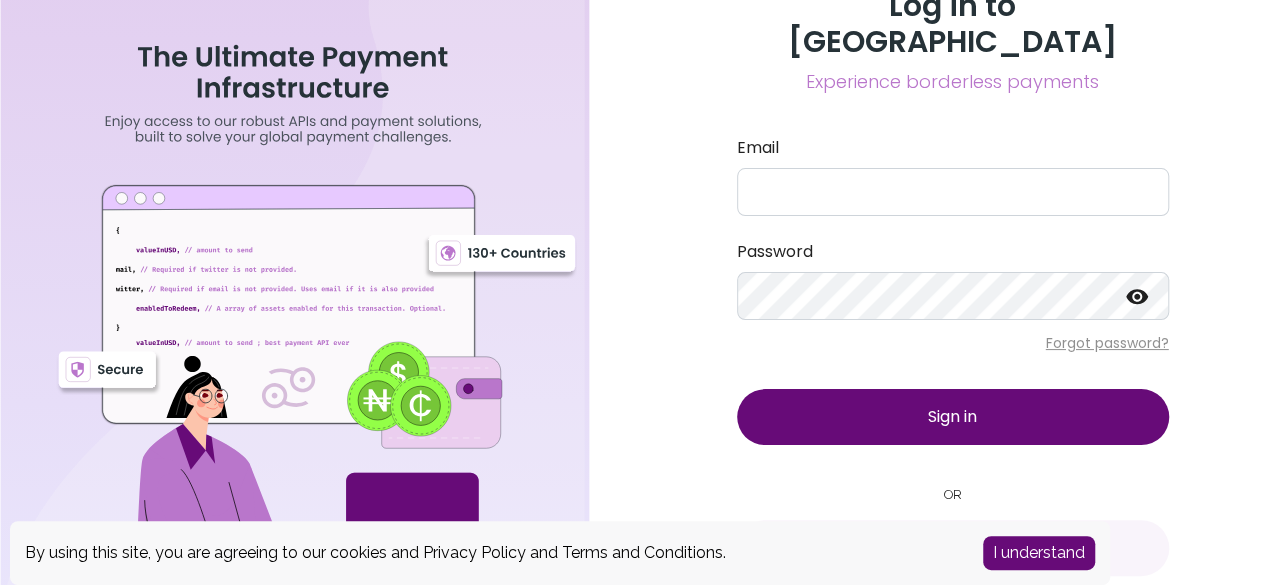 click on "I understand" at bounding box center [1039, 553] 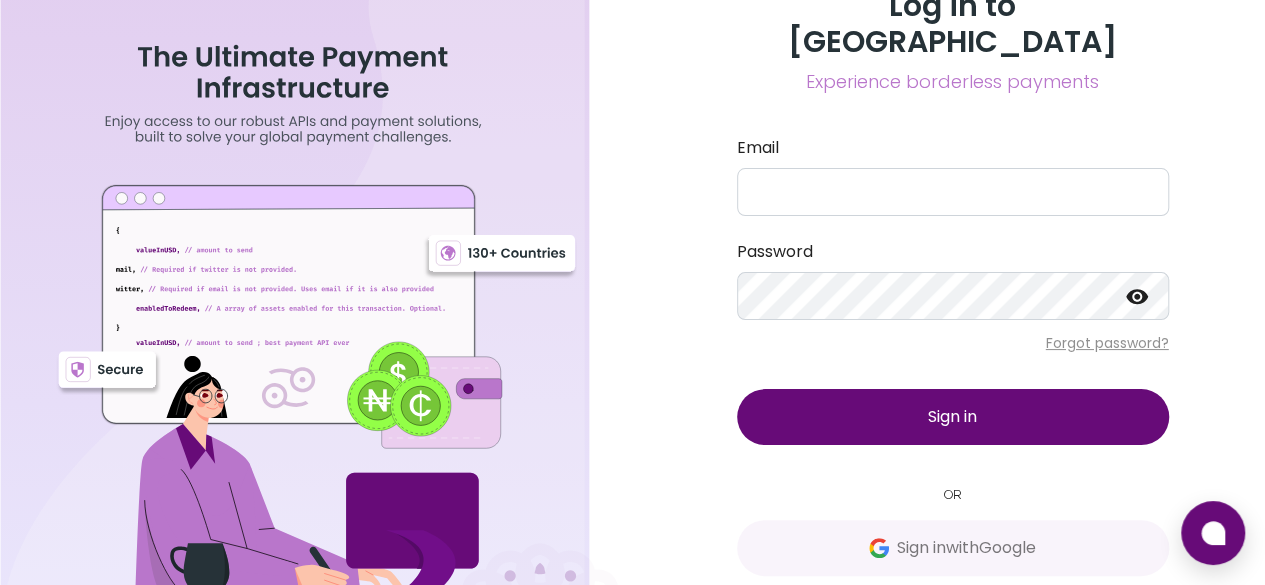 click on "Sign up" at bounding box center (1070, 610) 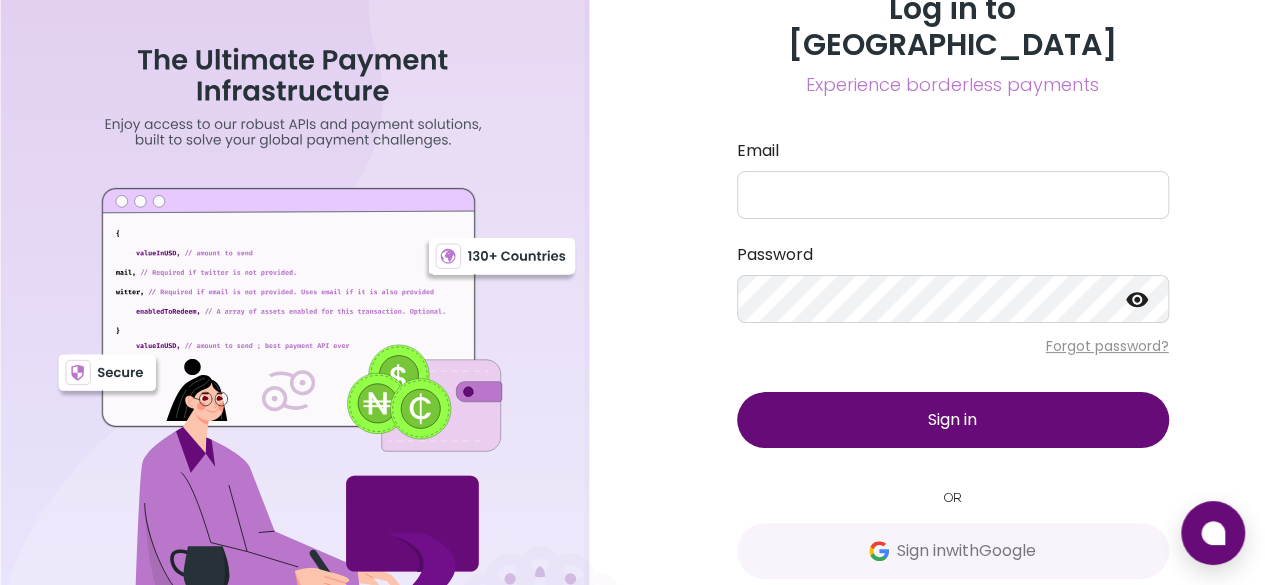 scroll, scrollTop: 12, scrollLeft: 0, axis: vertical 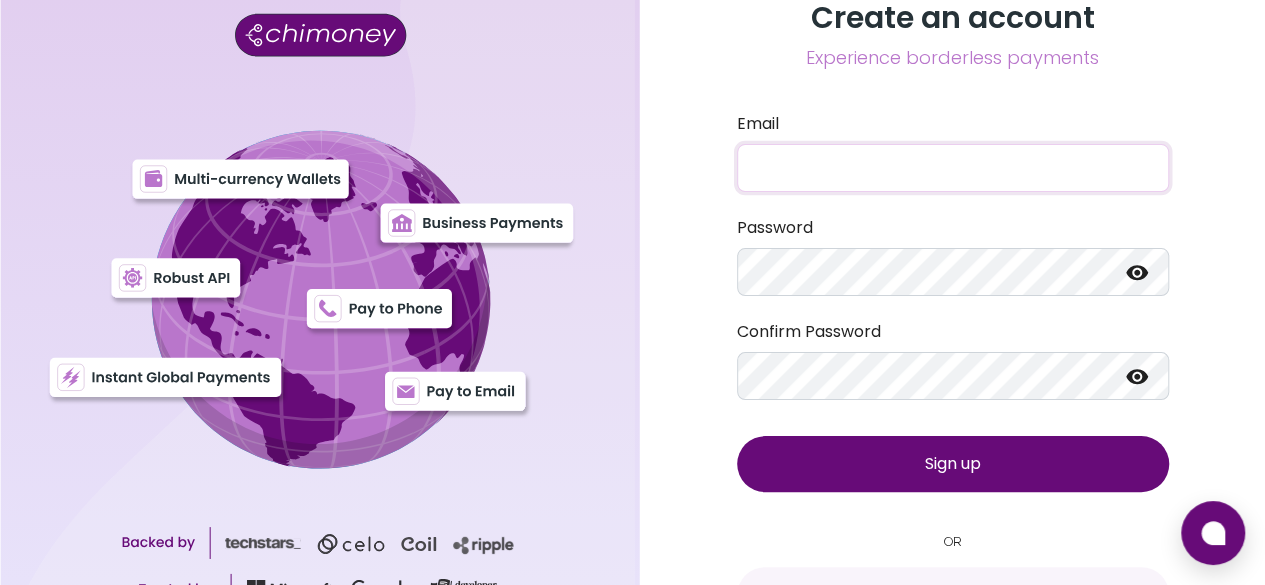 click on "Email" at bounding box center [953, 168] 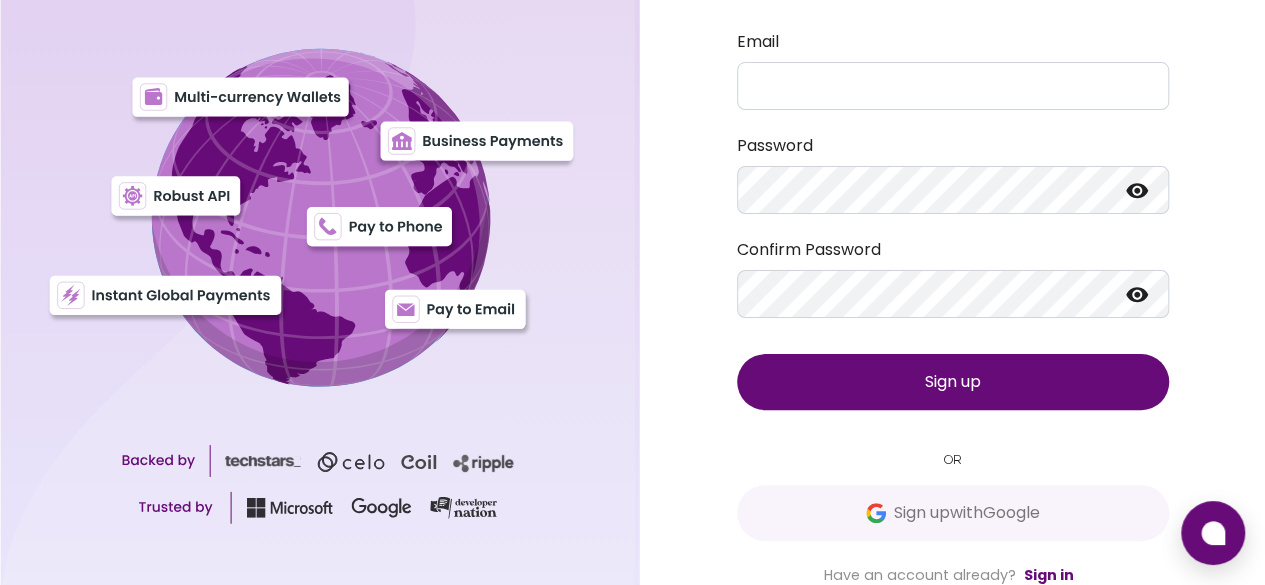 scroll, scrollTop: 83, scrollLeft: 0, axis: vertical 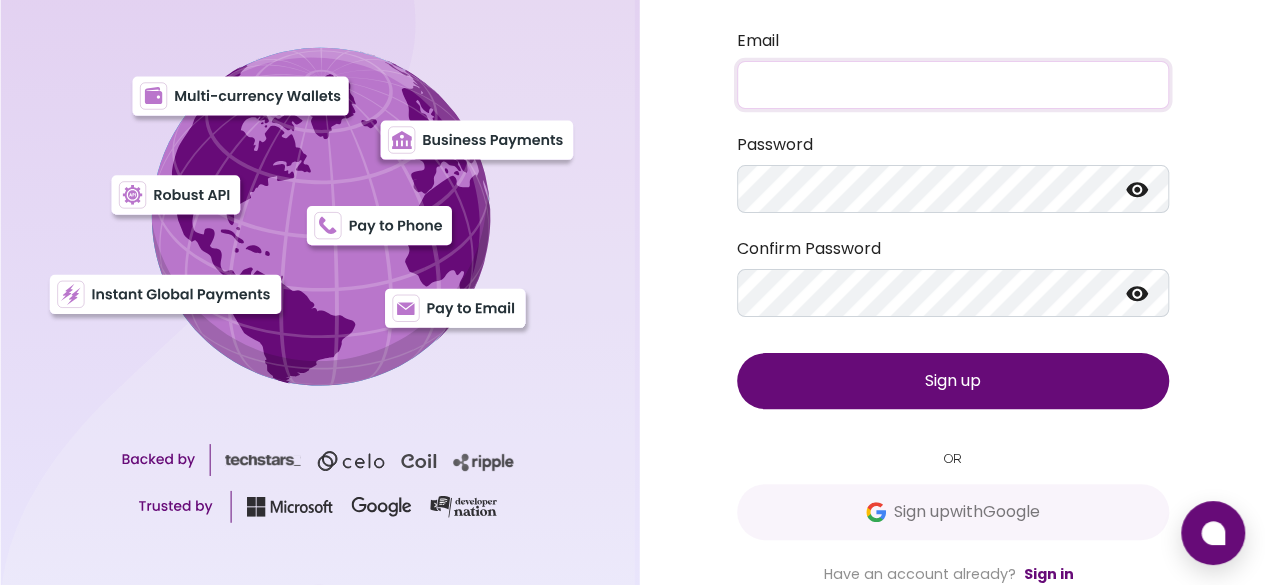 click on "Email" at bounding box center [953, 85] 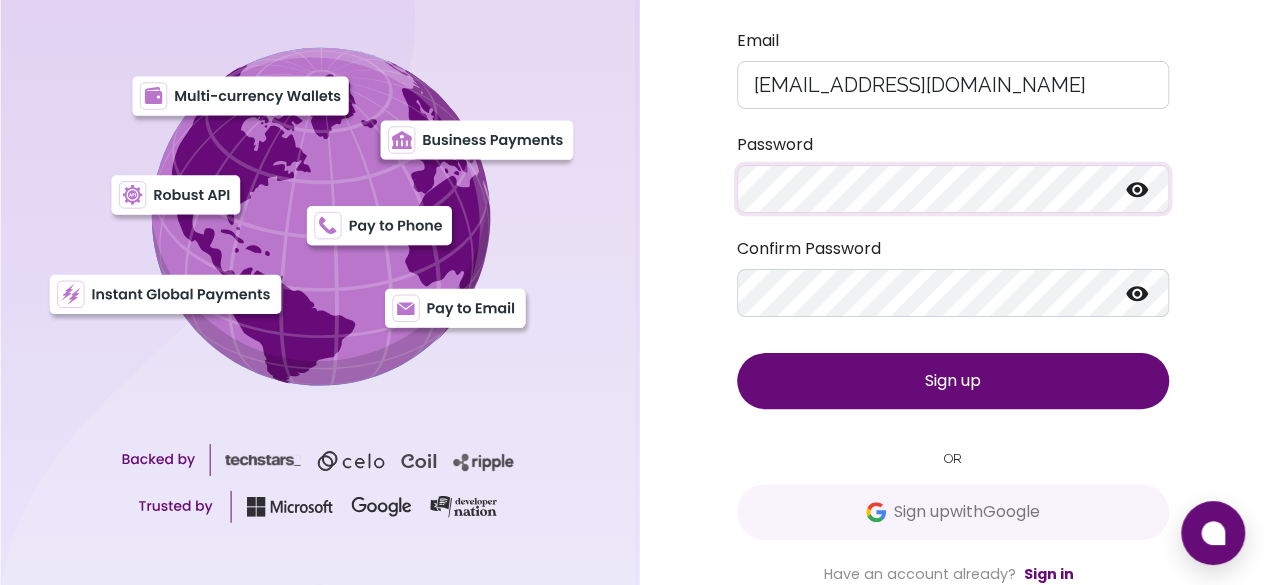 click 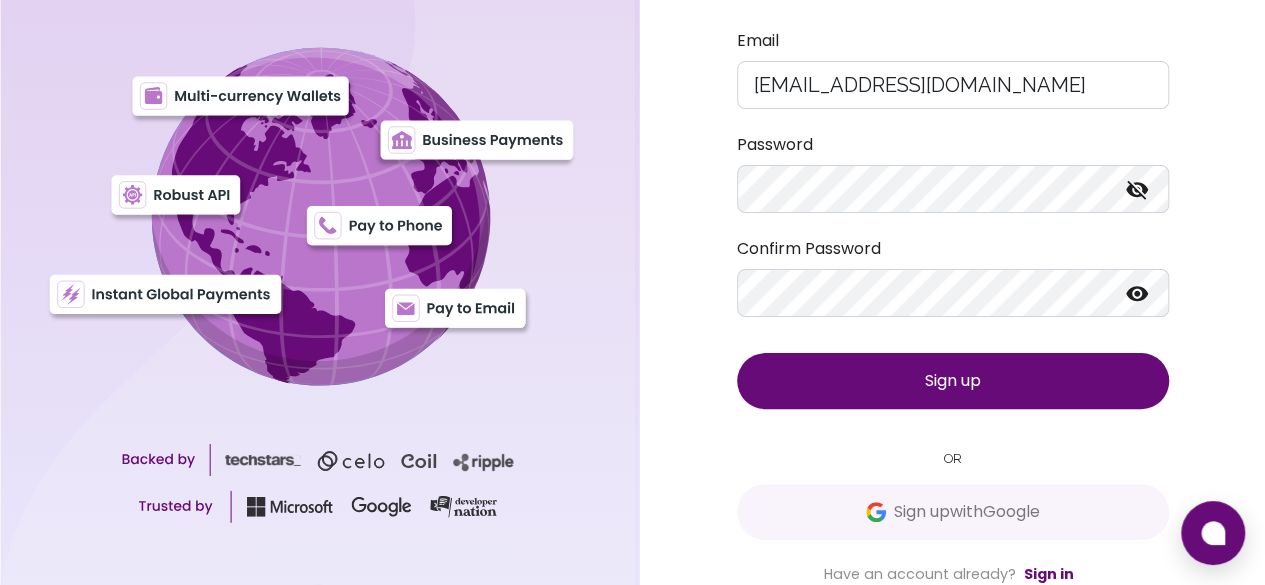 click 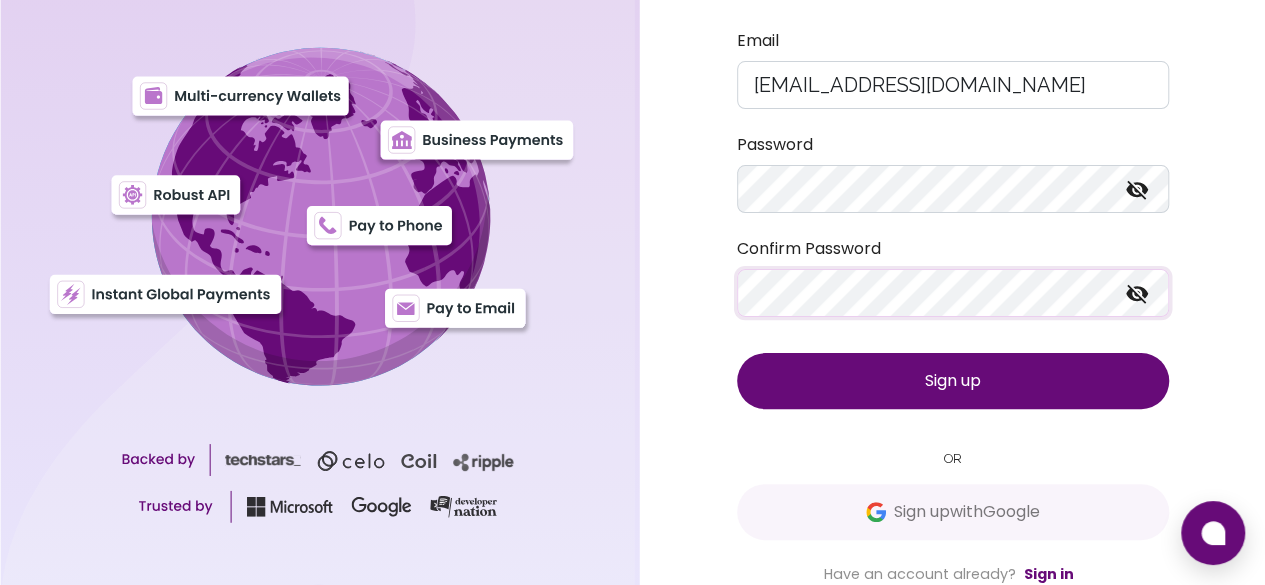 click on "Sign up" at bounding box center [953, 381] 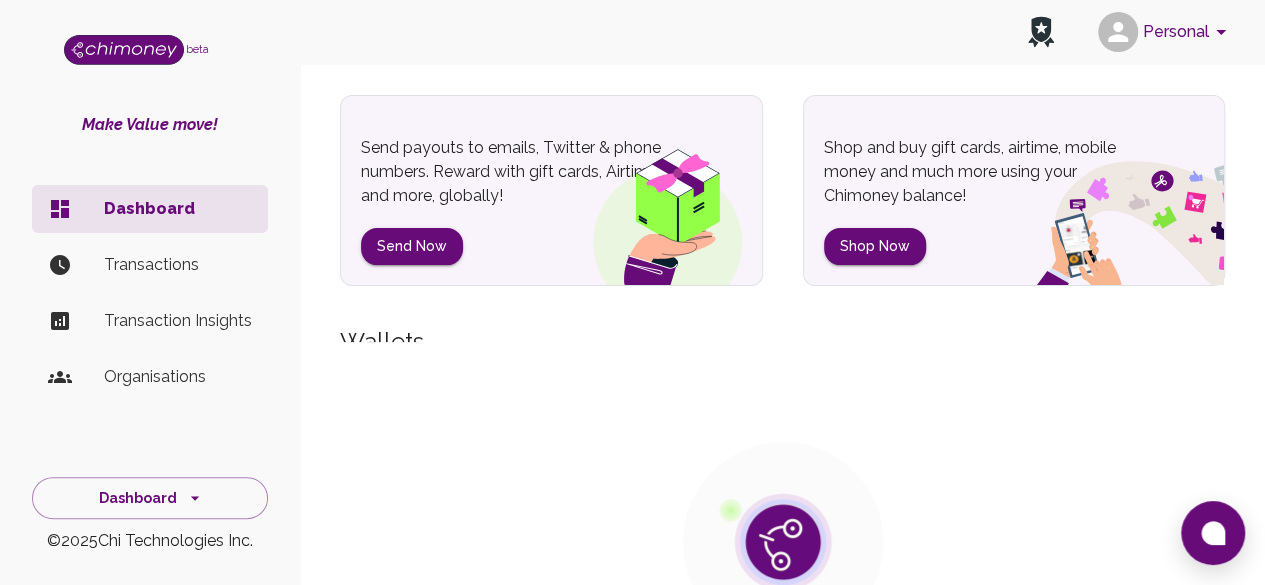 scroll, scrollTop: 0, scrollLeft: 0, axis: both 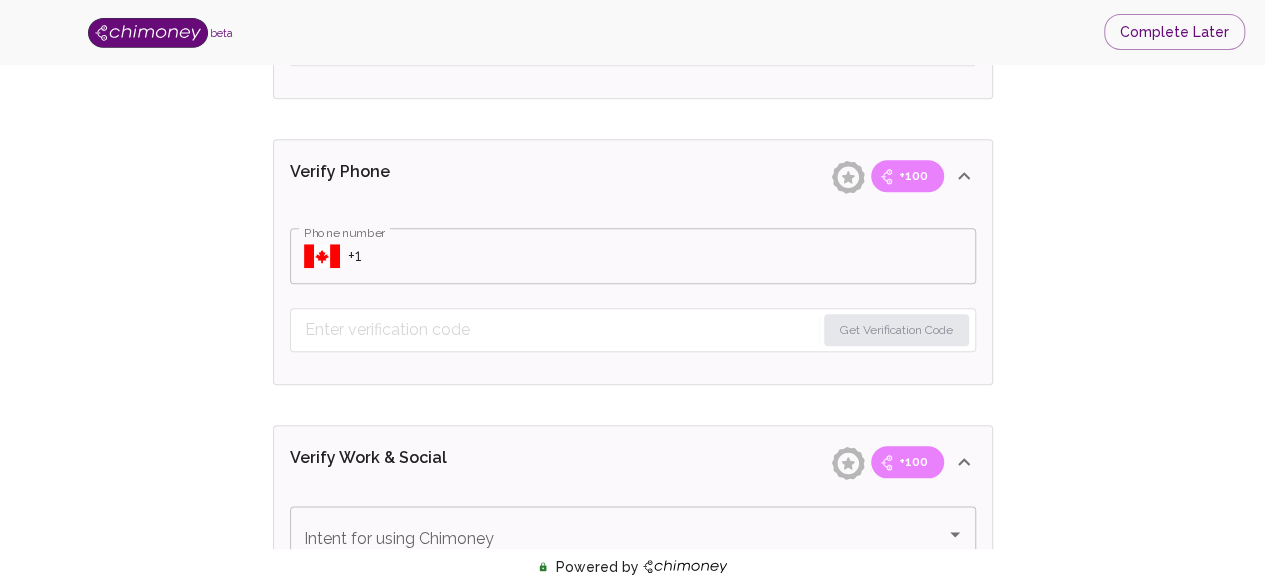click 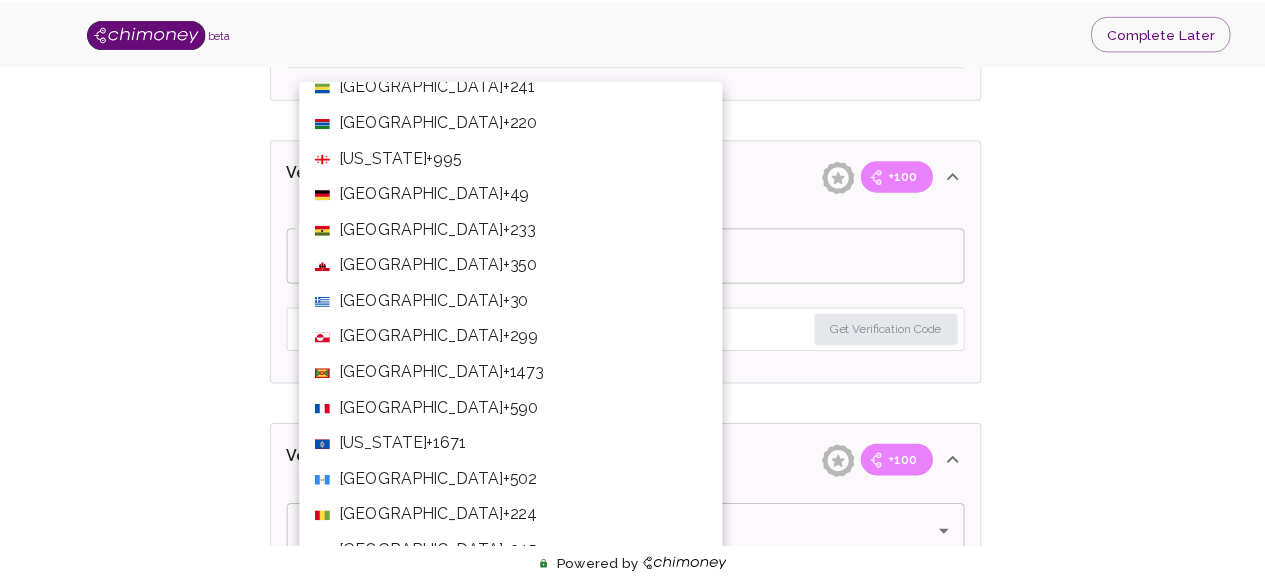 scroll, scrollTop: 2690, scrollLeft: 0, axis: vertical 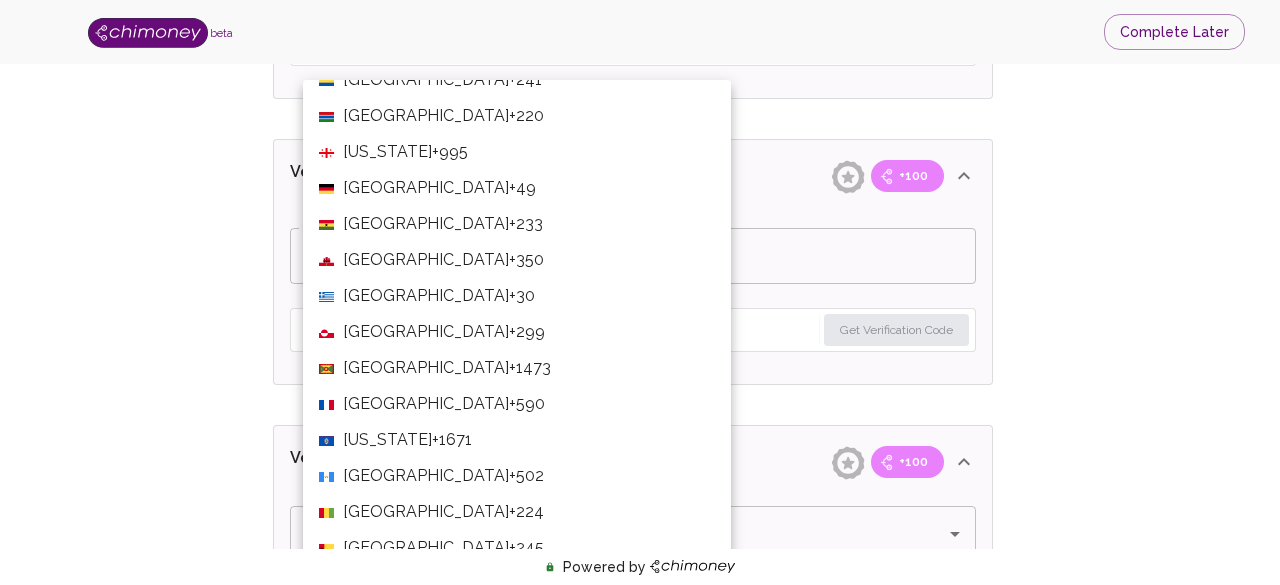click on "Ghana +233" at bounding box center (517, 224) 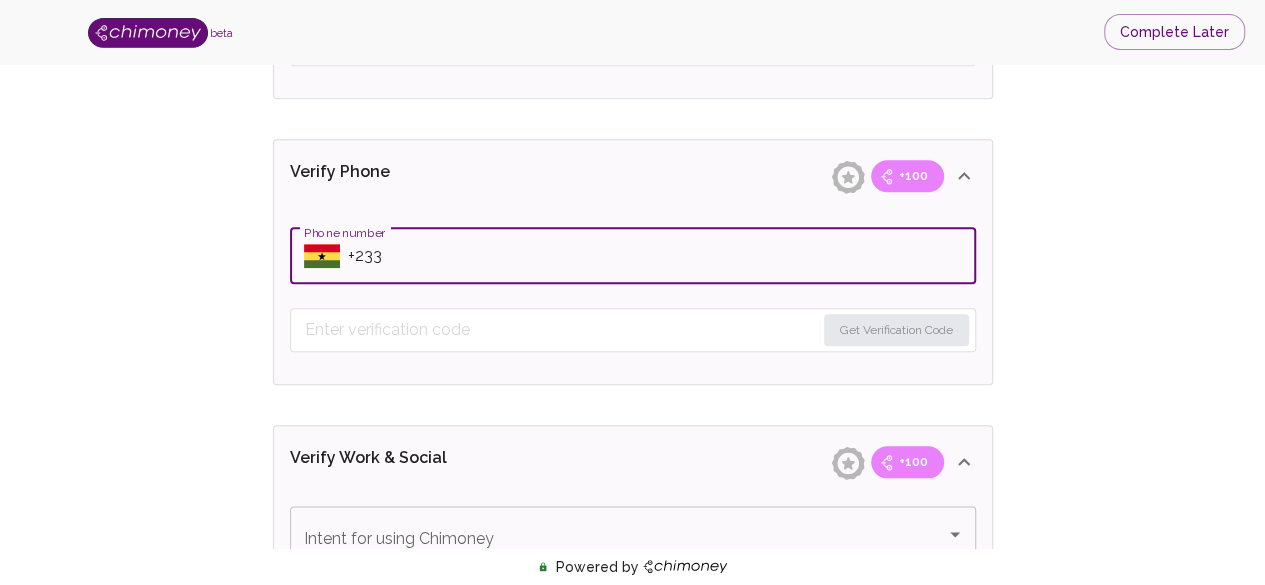 click on "Phone number" at bounding box center (662, 256) 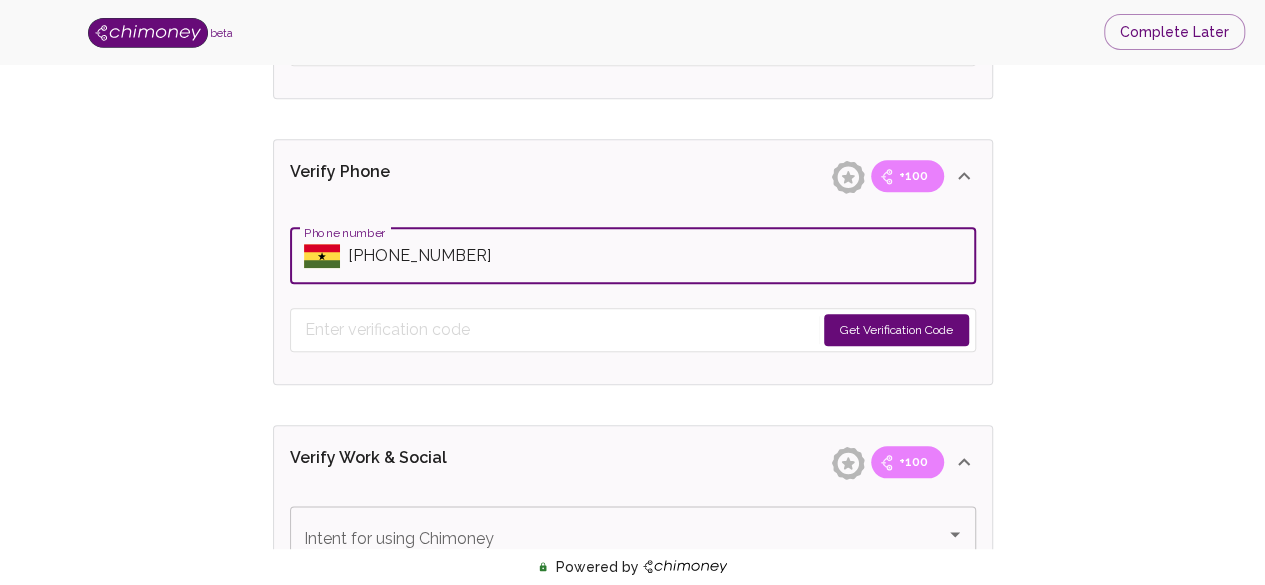type on "+233536264596" 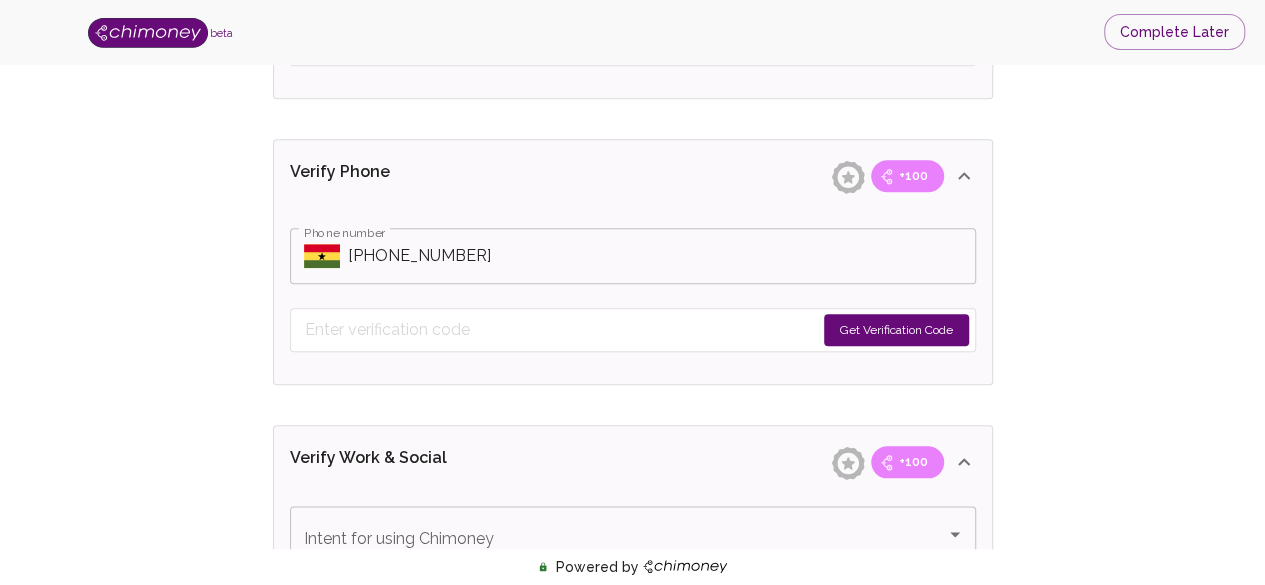 click on "Get Verification Code" at bounding box center (896, 44) 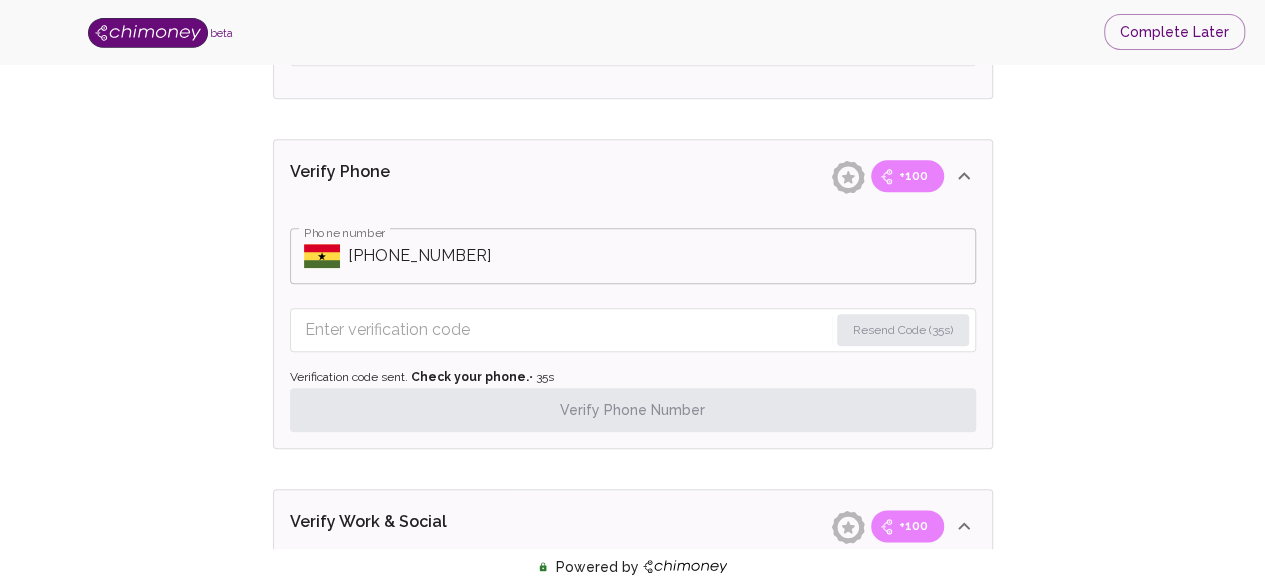 click at bounding box center [566, 330] 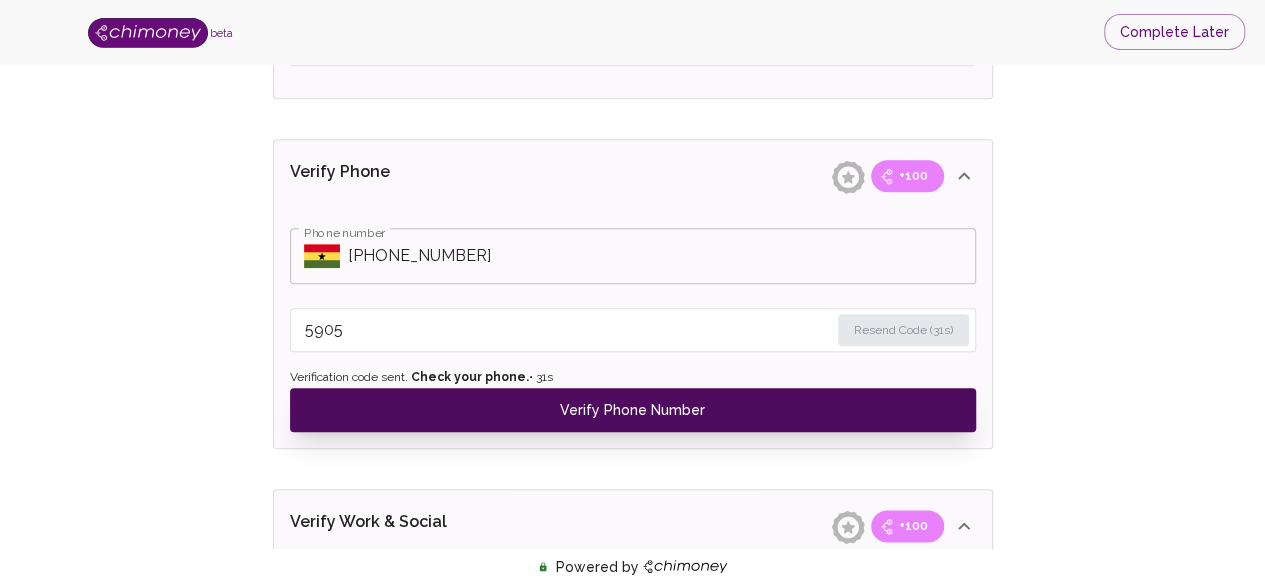 type on "5905" 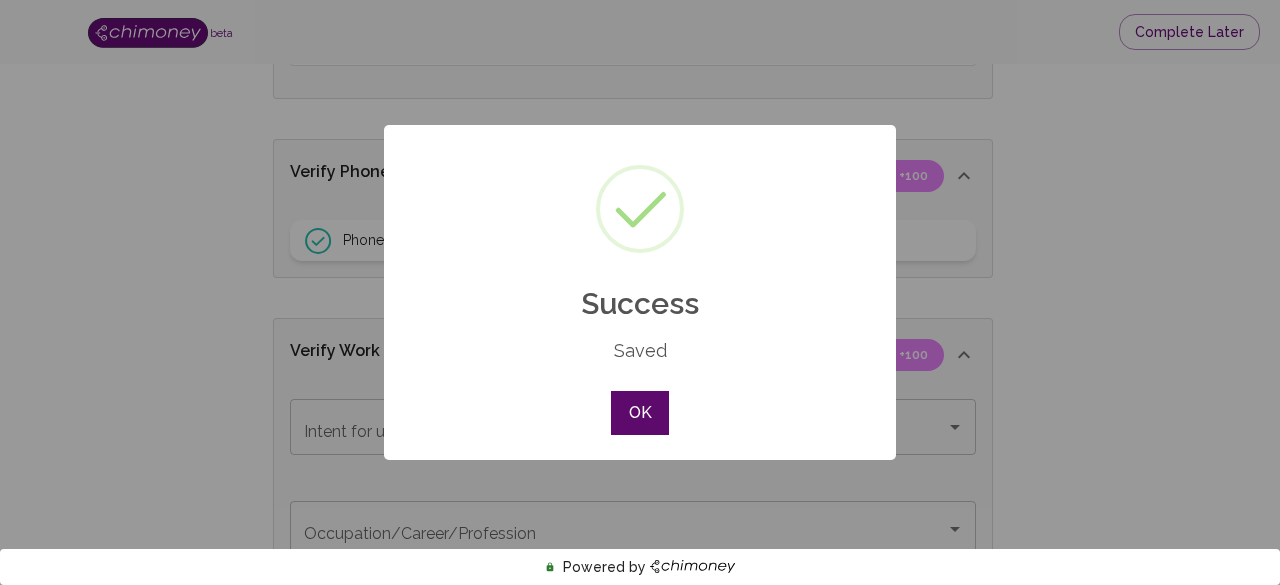 click on "OK" at bounding box center [640, 413] 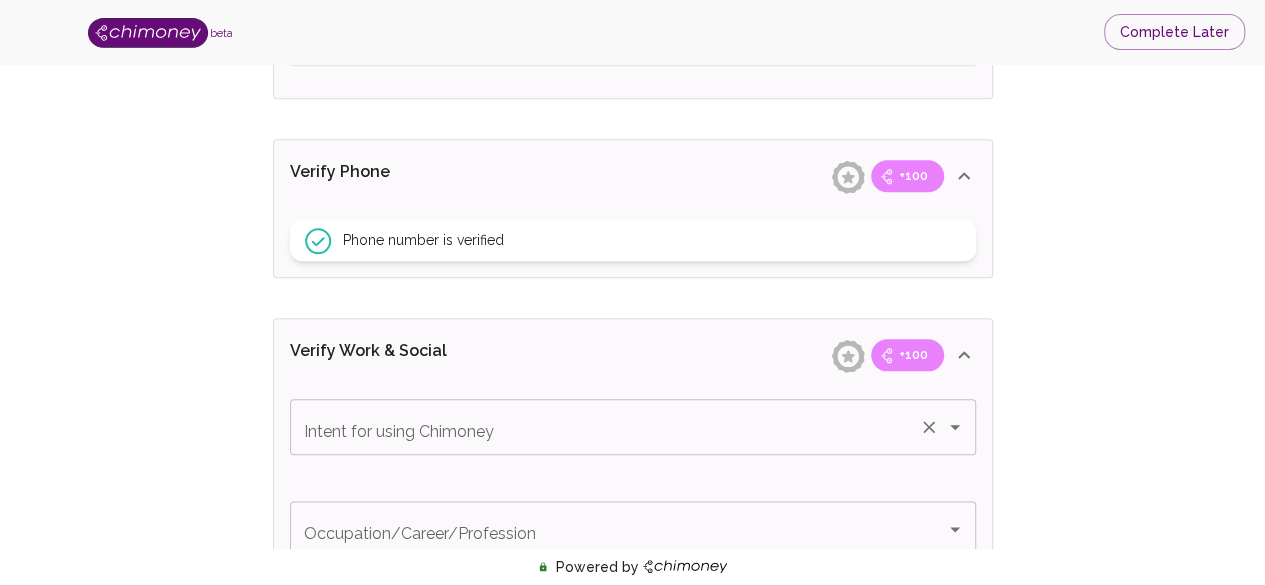 click on "Intent for using Chimoney" at bounding box center (605, 427) 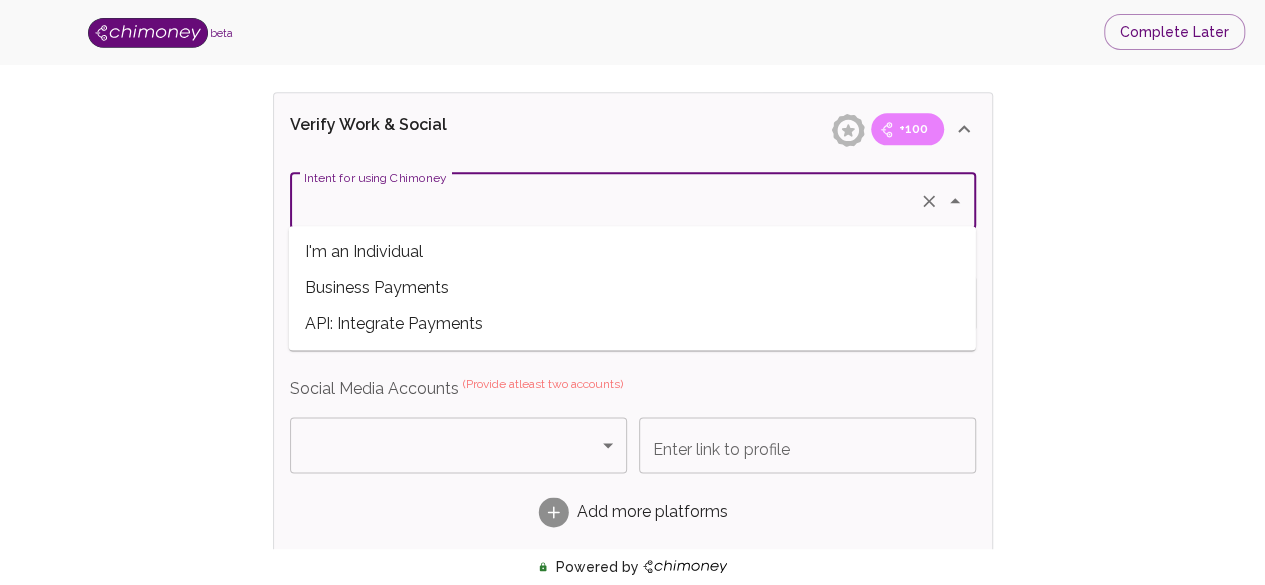 scroll, scrollTop: 1148, scrollLeft: 0, axis: vertical 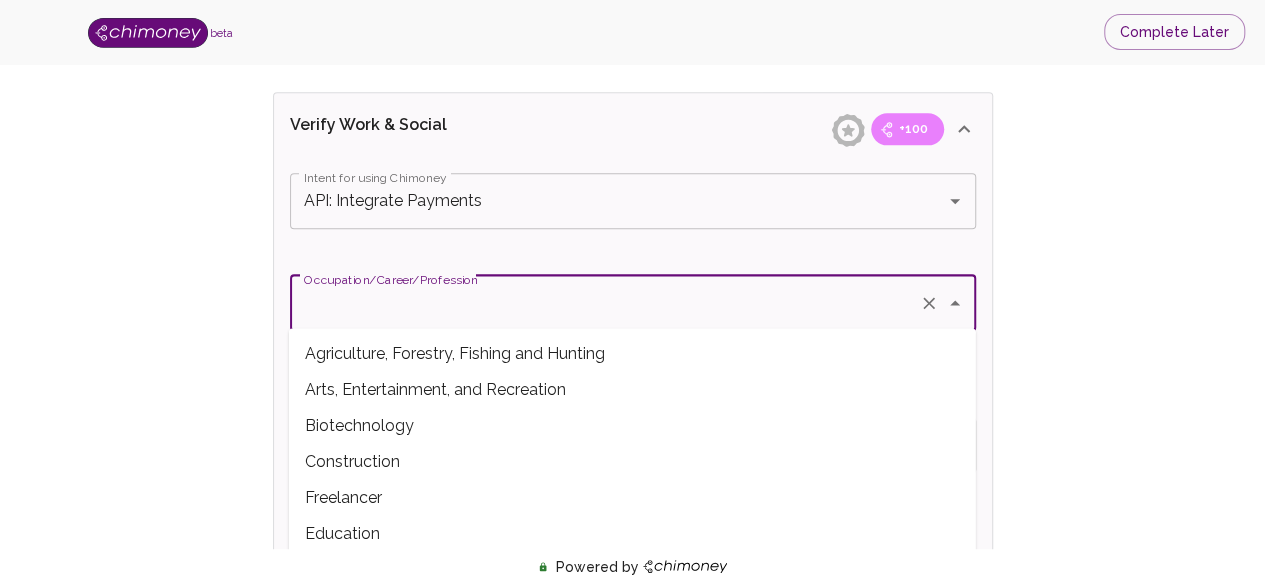 click on "Occupation/Career/Profession" at bounding box center (605, 303) 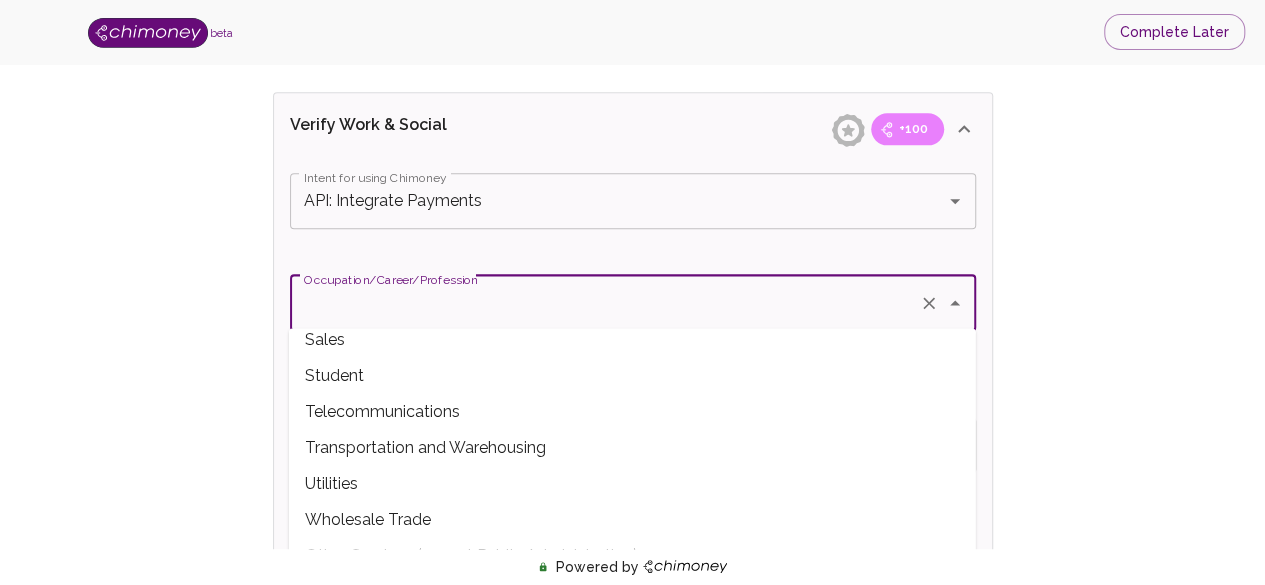 scroll, scrollTop: 754, scrollLeft: 0, axis: vertical 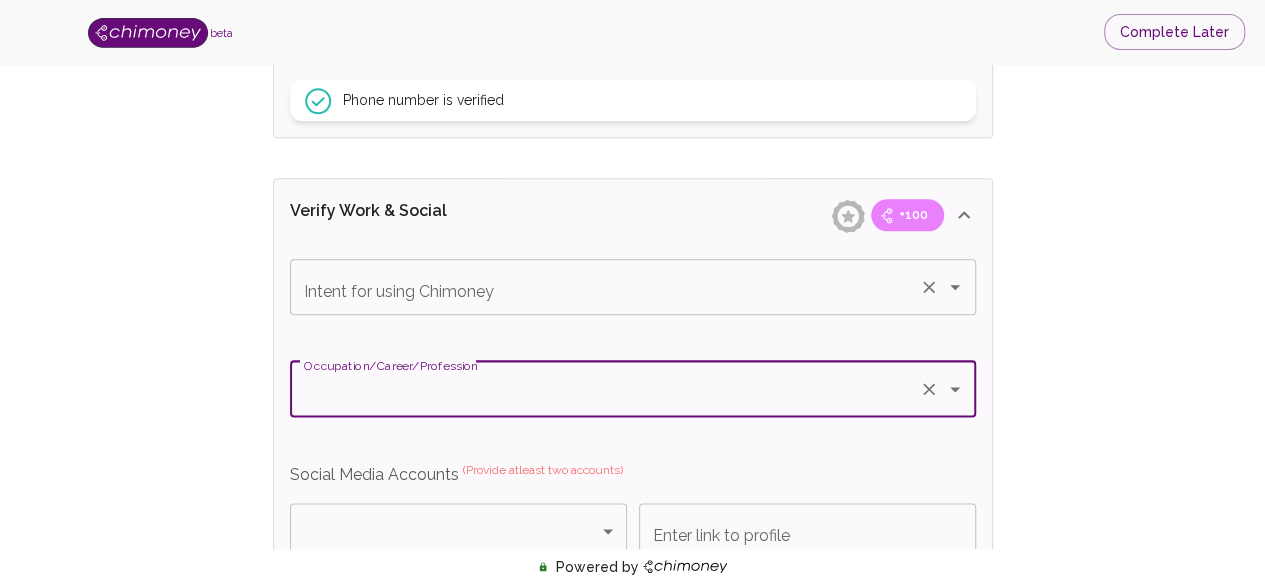 click on "Intent for using Chimoney" at bounding box center [605, 287] 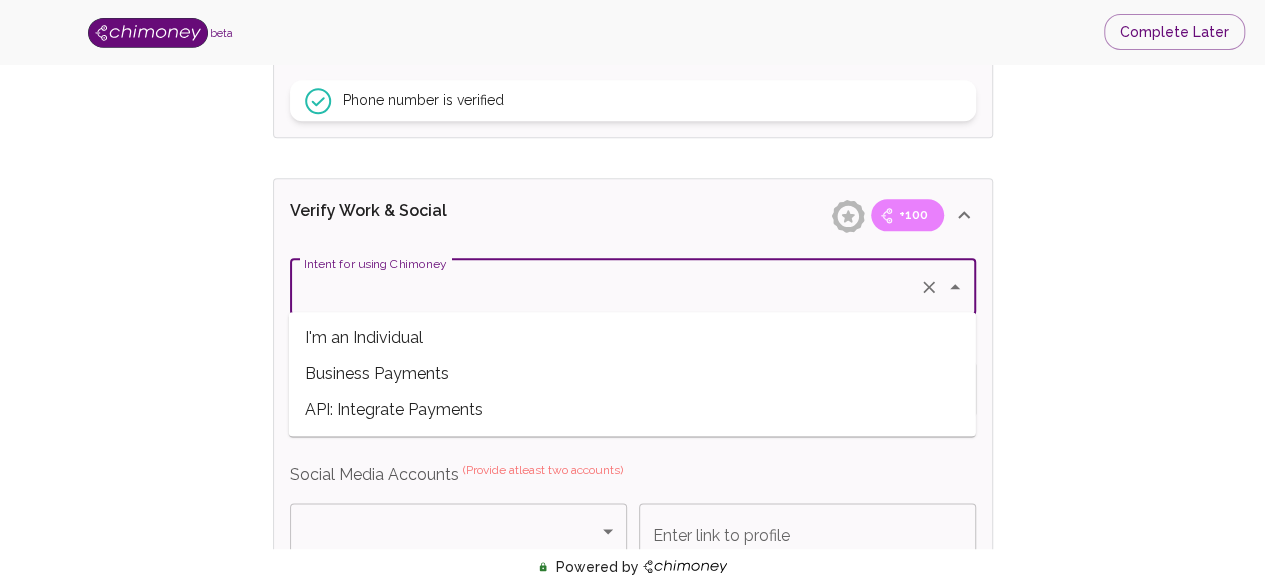 click on "API: Integrate Payments" at bounding box center (632, 410) 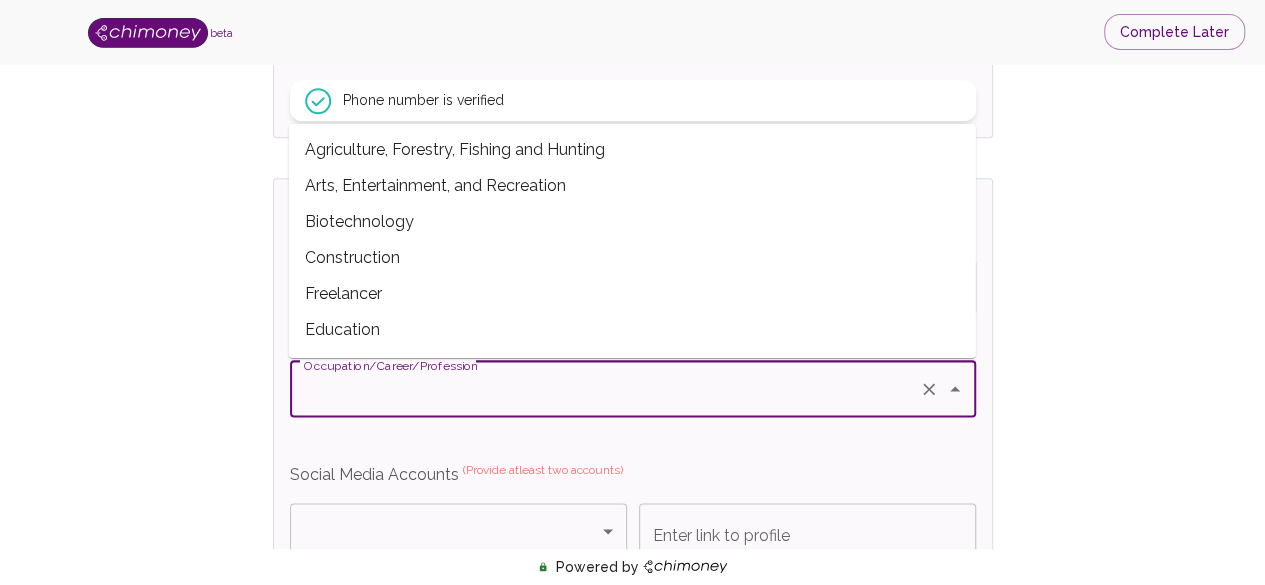 click on "Occupation/Career/Profession" at bounding box center (605, 389) 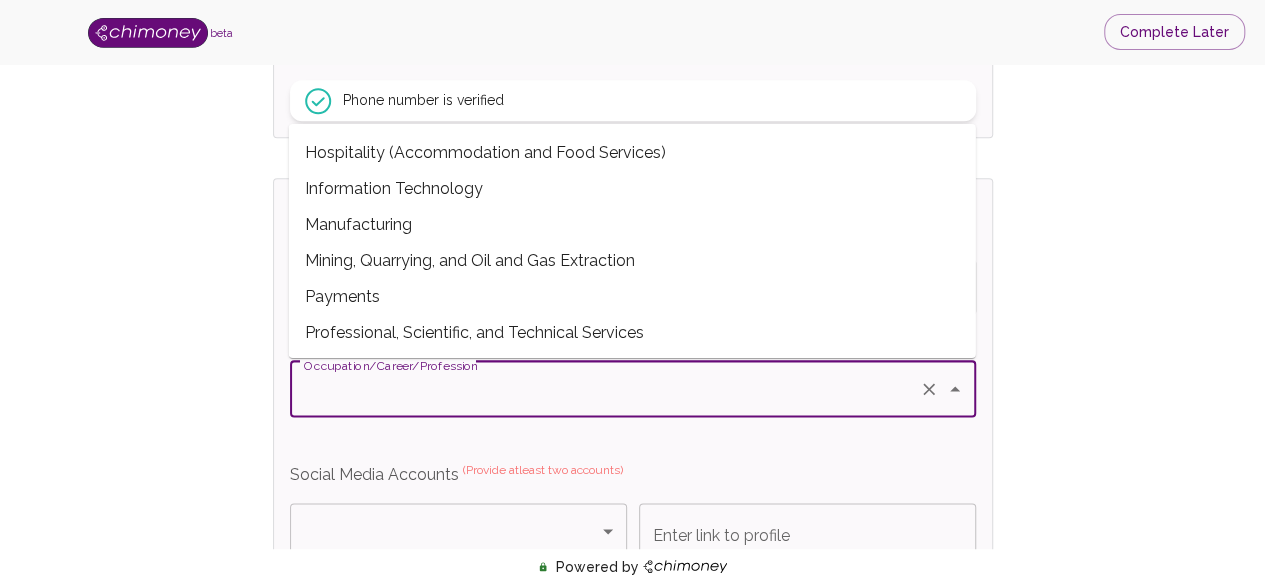 scroll, scrollTop: 427, scrollLeft: 0, axis: vertical 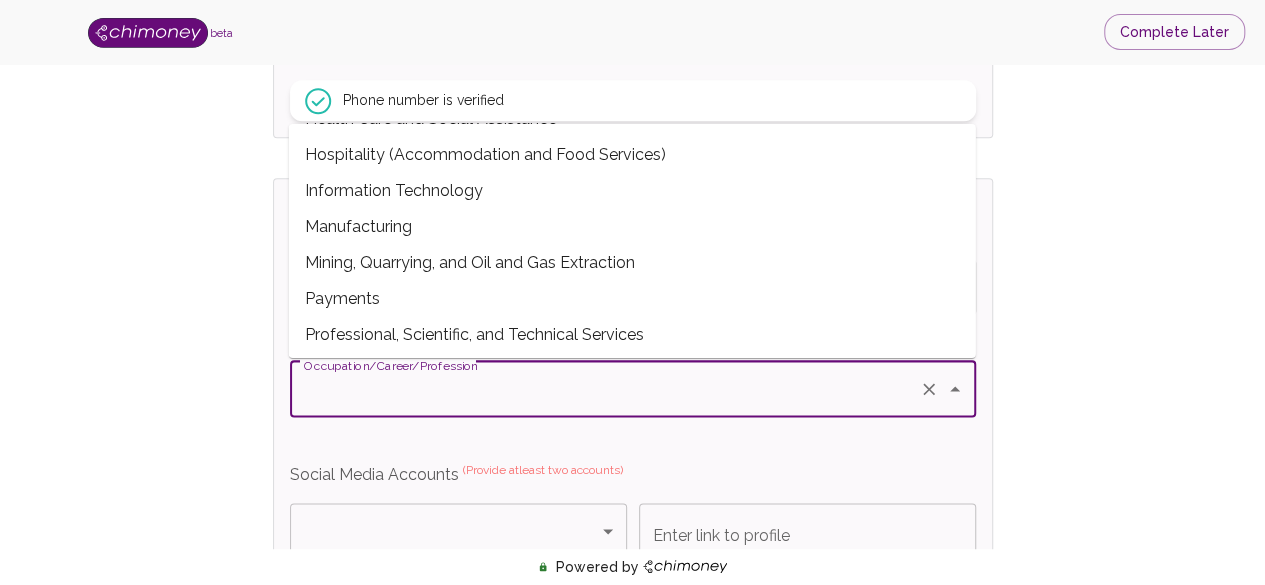 click on "Information Technology" at bounding box center (632, 191) 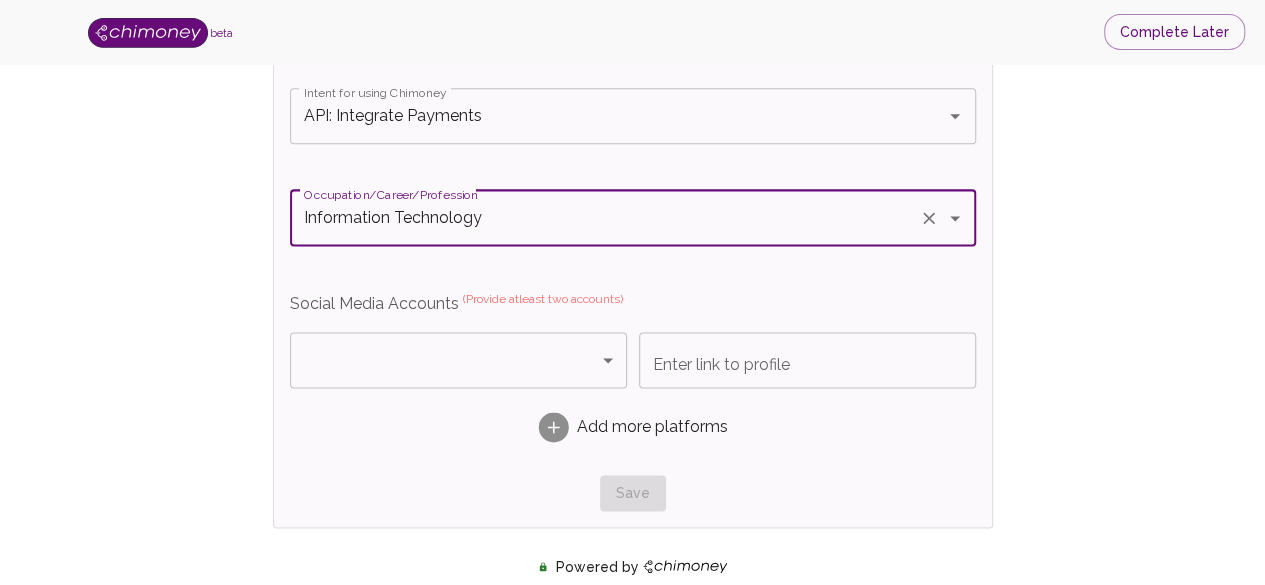 scroll, scrollTop: 1235, scrollLeft: 0, axis: vertical 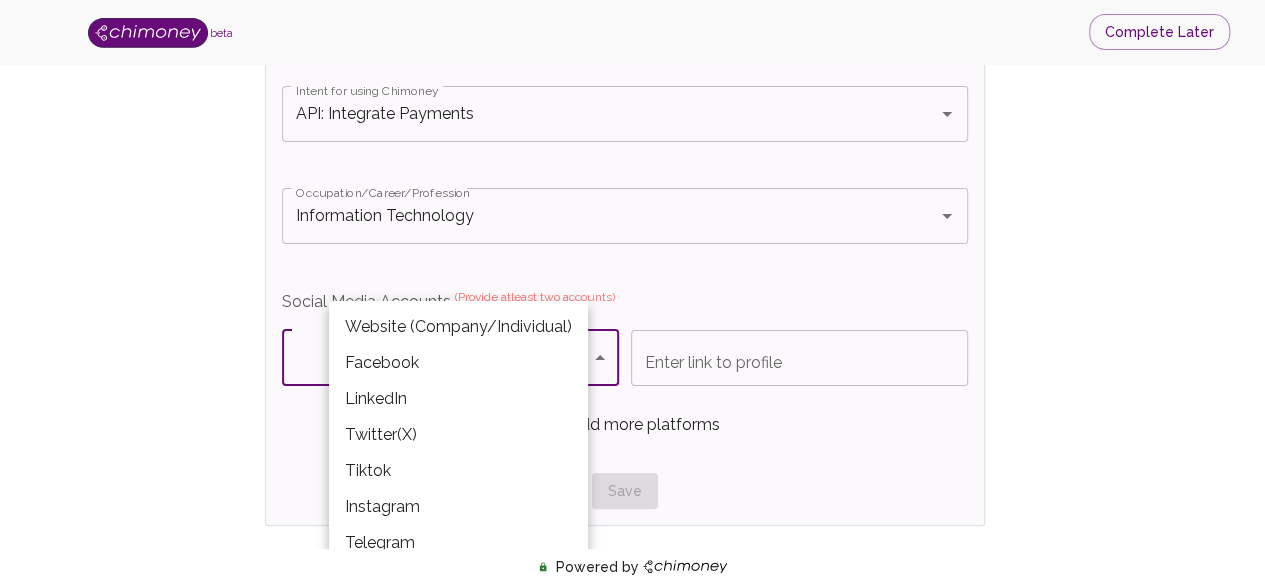 click on "beta Complete Later Verify ID and Earn Complete verification steps to earn Reward +100 Verify Email +100 Verify Phone +100 Add Socials +100 Get Verified +100 ID Approved Total Earned +100 Name +100 First Name First Name Last Name Last Name Verify Email +100 Email Get Verification Code Verify Phone +100 Phone number is verified Verify Work & Social +100 Intent for using Chimoney API: Integrate Payments Intent for using Chimoney Occupation/Career/Profession Information Technology Occupation/Career/Profession Social Media Accounts   (Provide atleast two accounts) ​ Platform Enter link to profile Enter link to profile Add more platforms Save Verify ID +100 Complete ID Verification ID Approval +100 Verify ID Submit KYC Powered by   Website (Company/Individual) Facebook LinkedIn Twitter(X) Tiktok Instagram Telegram" at bounding box center [632, -36] 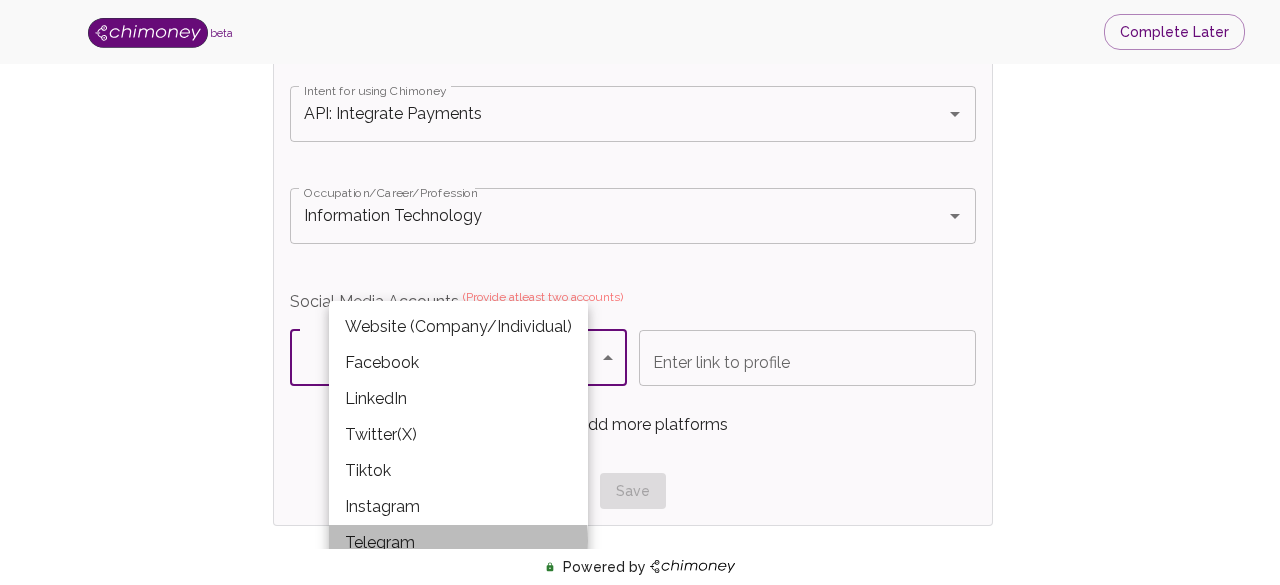 click on "Telegram" at bounding box center [458, 543] 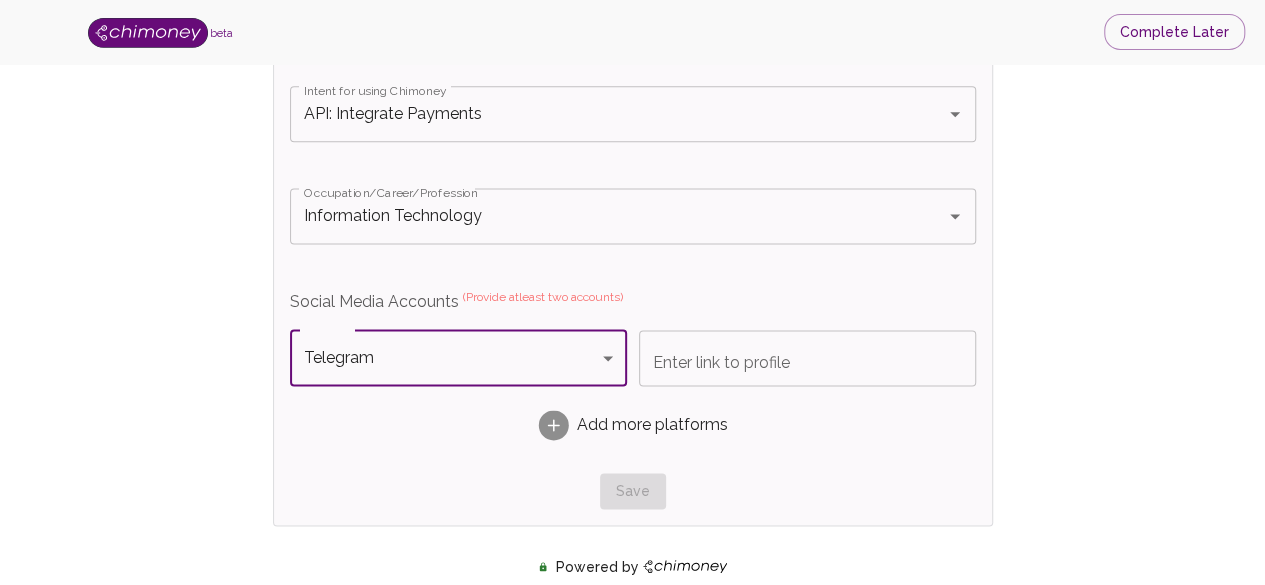 click on "Enter link to profile" at bounding box center [807, 358] 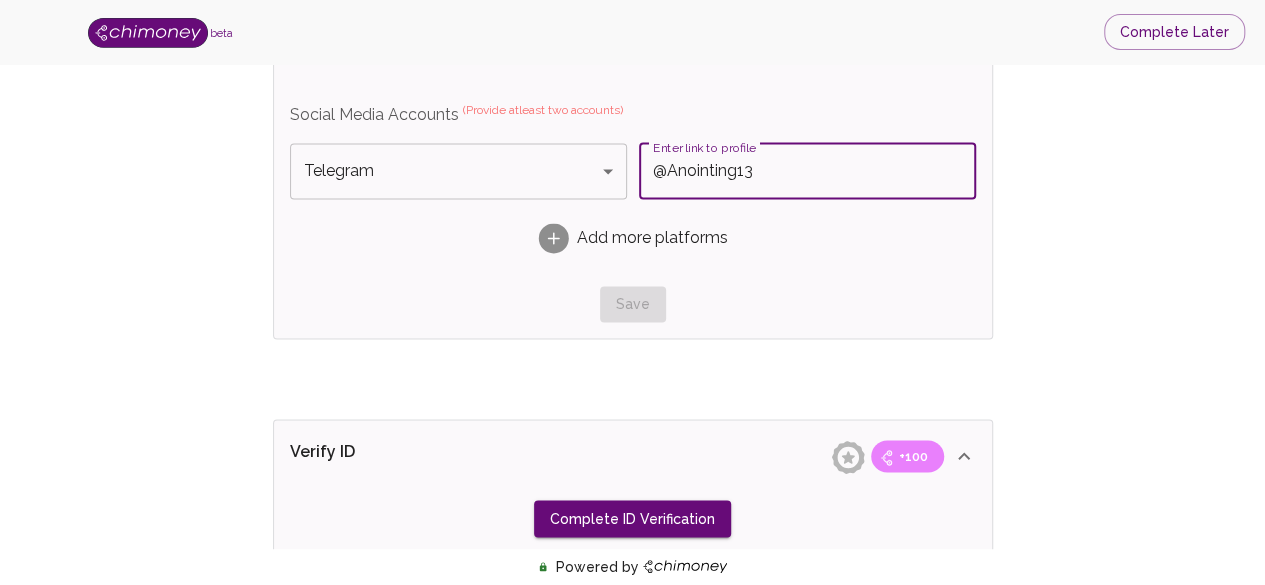 scroll, scrollTop: 1448, scrollLeft: 0, axis: vertical 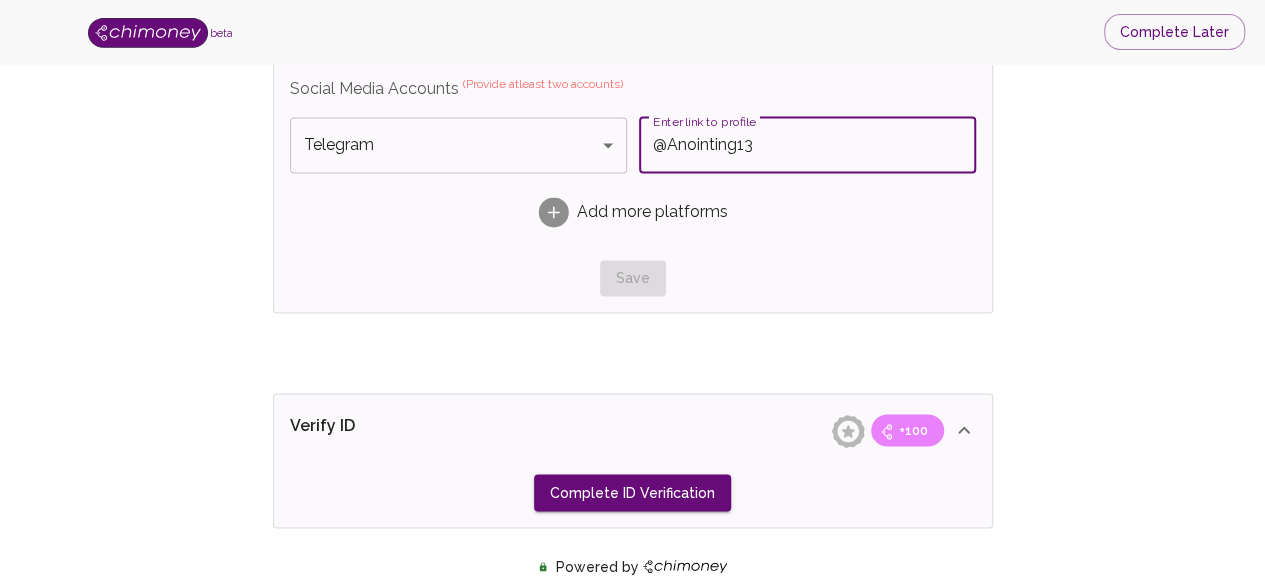 type on "@Anointing13" 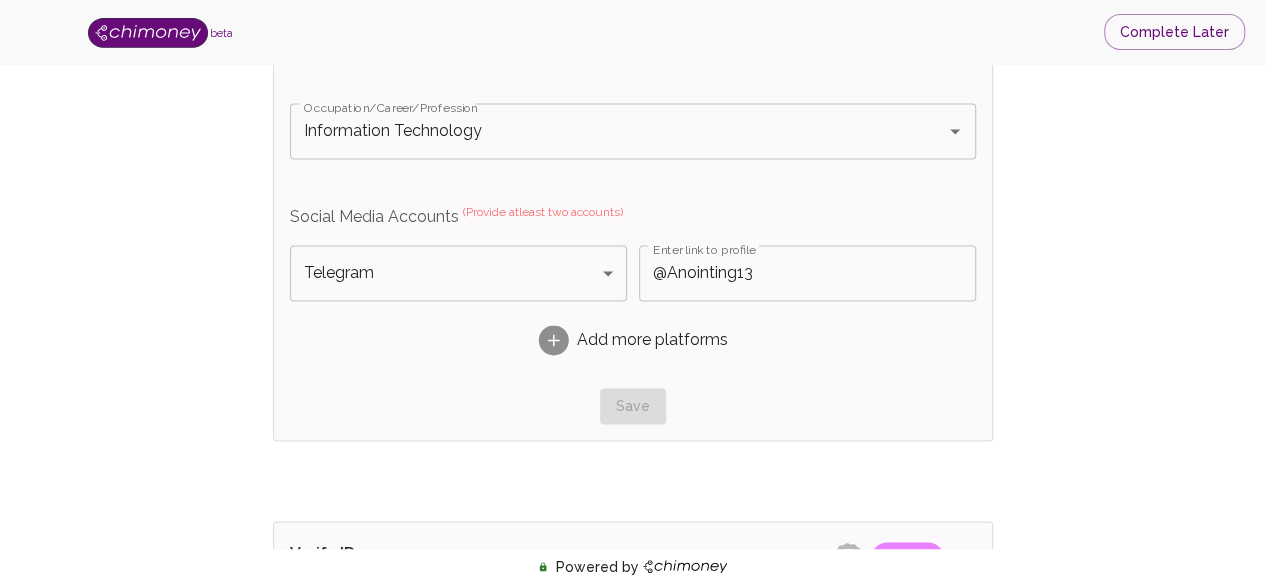 scroll, scrollTop: 1328, scrollLeft: 0, axis: vertical 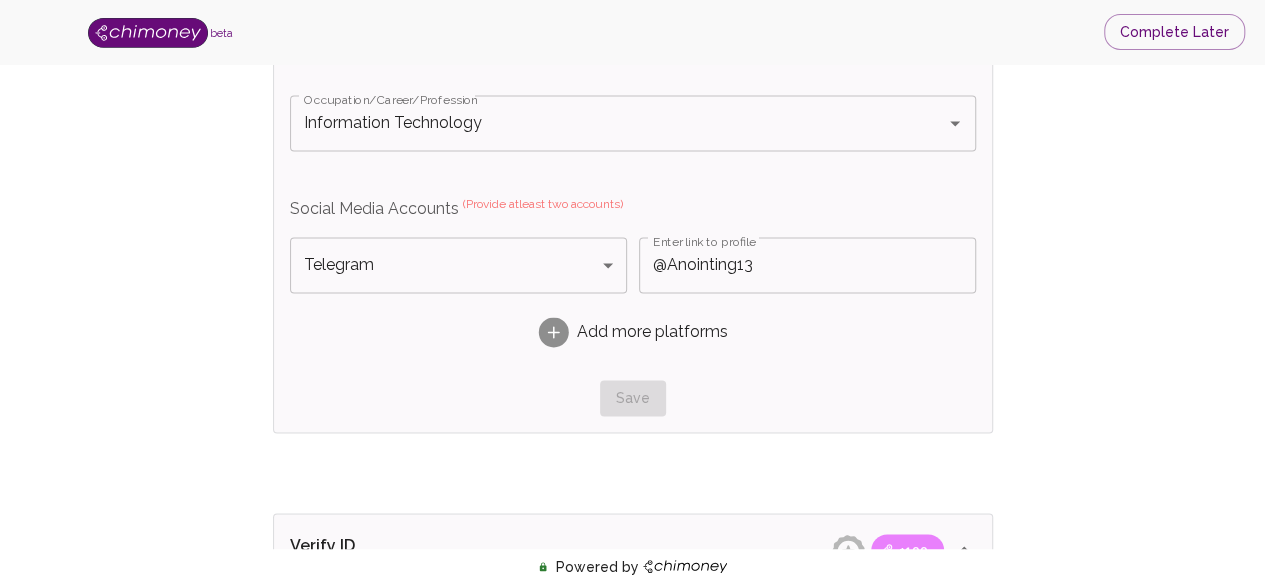 click on "beta Complete Later Verify ID and Earn Complete verification steps to earn Reward +100 Verify Email +100 Verify Phone +100 Add Socials +100 Get Verified +100 ID Approved Total Earned +100 Name +100 First Name First Name Last Name Last Name Verify Email +100 Email Get Verification Code Verify Phone +100 Phone number is verified Verify Work & Social +100 Intent for using Chimoney API: Integrate Payments Intent for using Chimoney Occupation/Career/Profession Information Technology Occupation/Career/Profession Social Media Accounts   (Provide atleast two accounts) Telegram Telegram Platform Enter link to profile @Anointing13 Enter link to profile Add more platforms Save Verify ID +100 Complete ID Verification ID Approval +100 Verify ID Submit KYC Powered by" at bounding box center (632, -129) 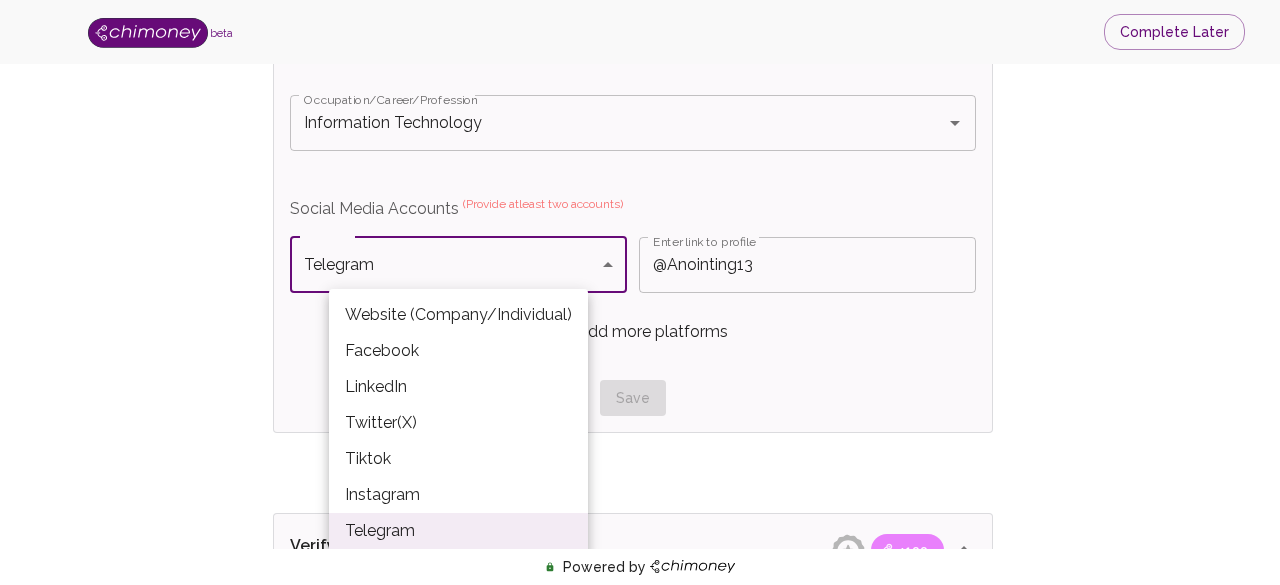 click at bounding box center (640, 292) 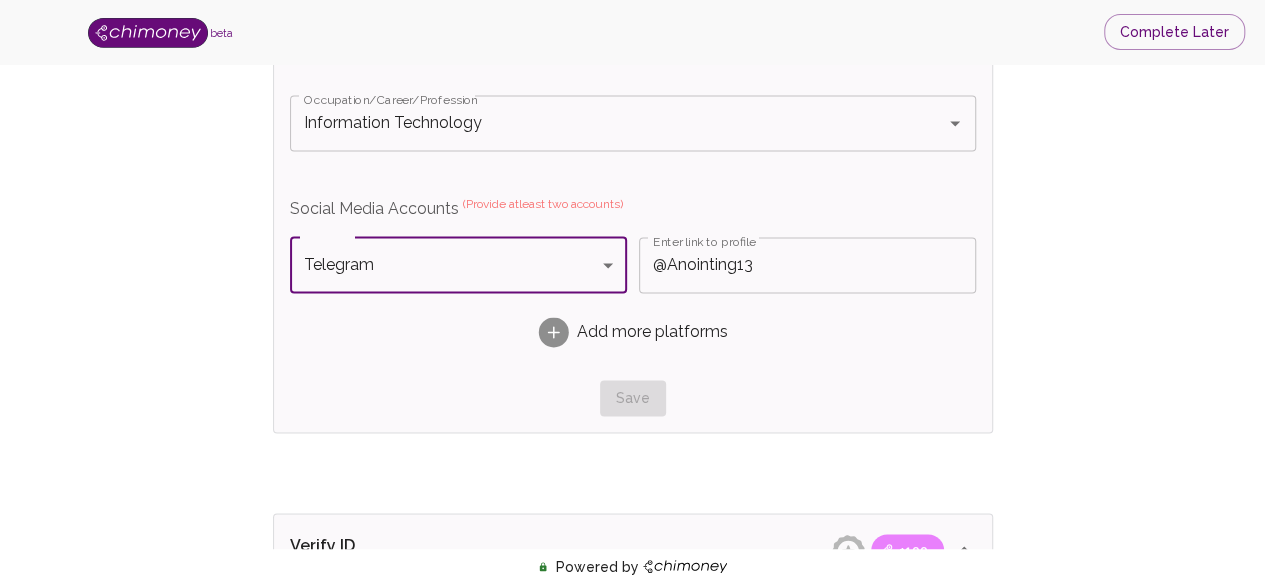 click 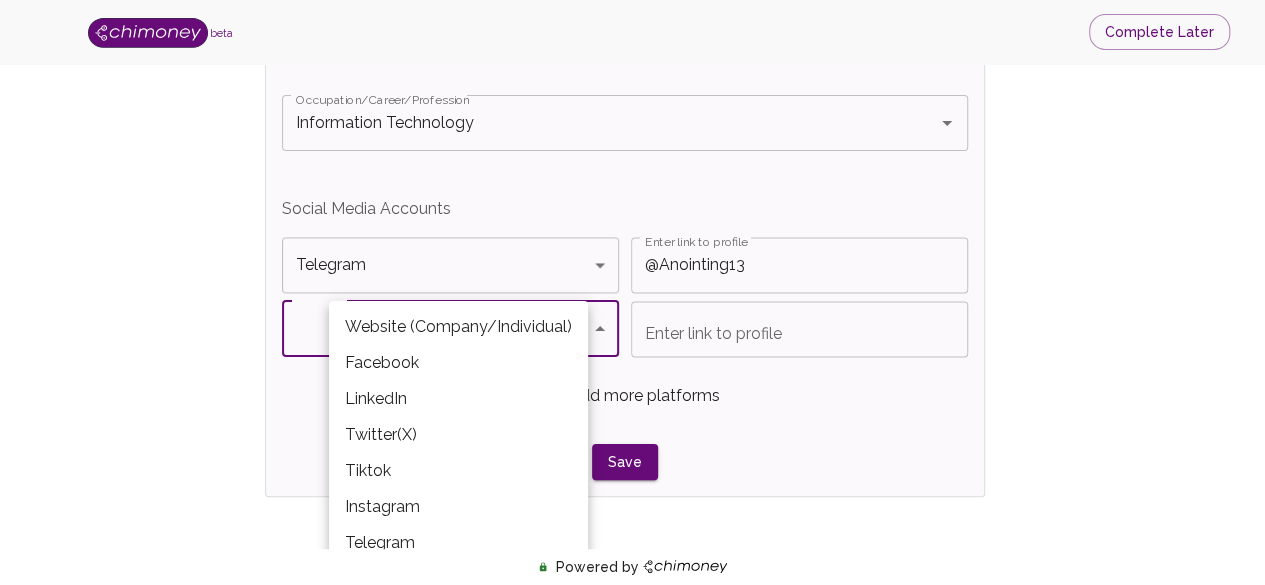 click on "beta Complete Later Verify ID and Earn Complete verification steps to earn Reward +100 Verify Email +100 Verify Phone +100 Add Socials +100 Get Verified +100 ID Approved Total Earned +100 Name +100 First Name First Name Last Name Last Name Verify Email +100 Email Get Verification Code Verify Phone +100 Phone number is verified Verify Work & Social +100 Intent for using Chimoney API: Integrate Payments Intent for using Chimoney Occupation/Career/Profession Information Technology Occupation/Career/Profession Social Media Accounts   Telegram Telegram Platform Enter link to profile @Anointing13 Enter link to profile ​ Platform Enter link to profile Enter link to profile Add more platforms Save Verify ID +100 Complete ID Verification ID Approval +100 Verify ID Submit KYC Powered by   Website (Company/Individual) Facebook LinkedIn Twitter(X) Tiktok Instagram Telegram" at bounding box center [632, -97] 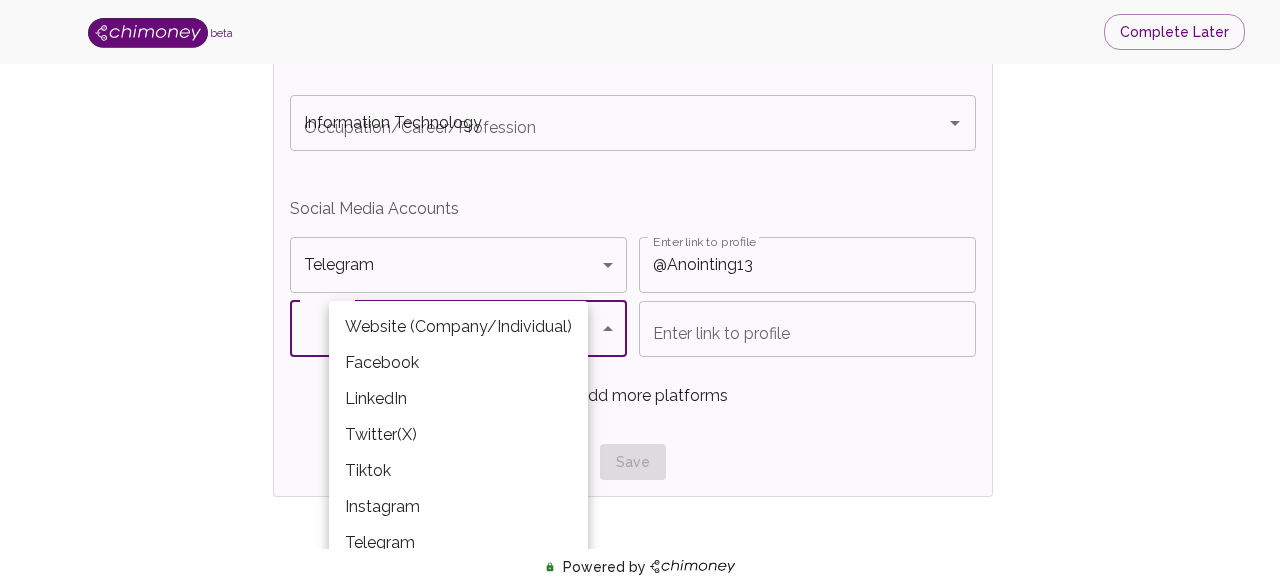 type 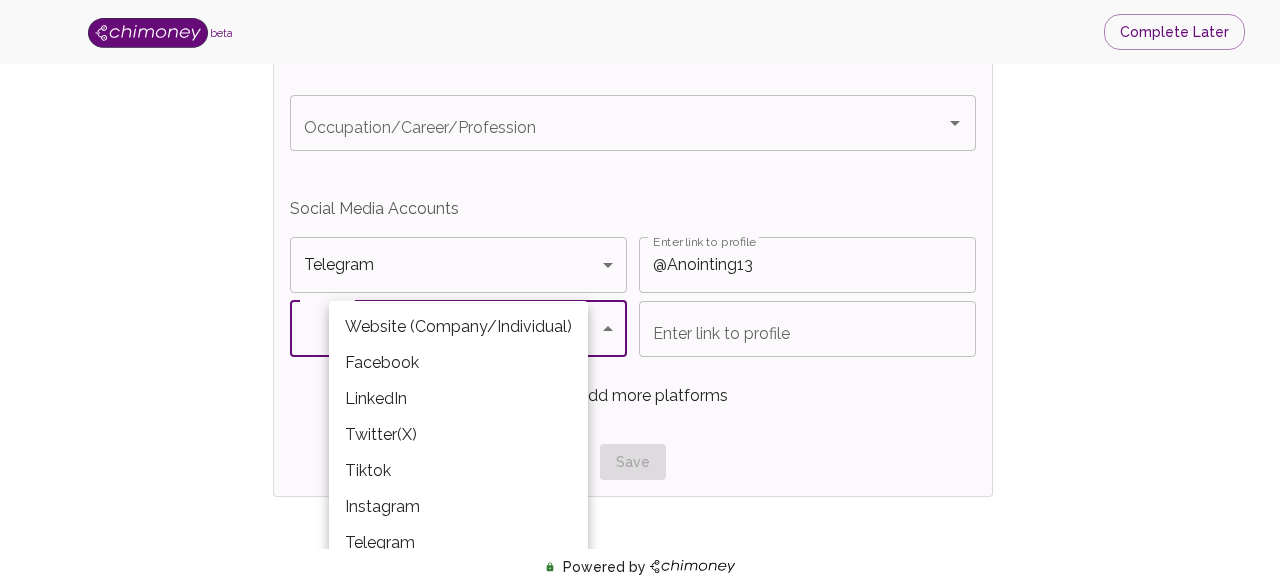 click on "Twitter(X)" at bounding box center (458, 435) 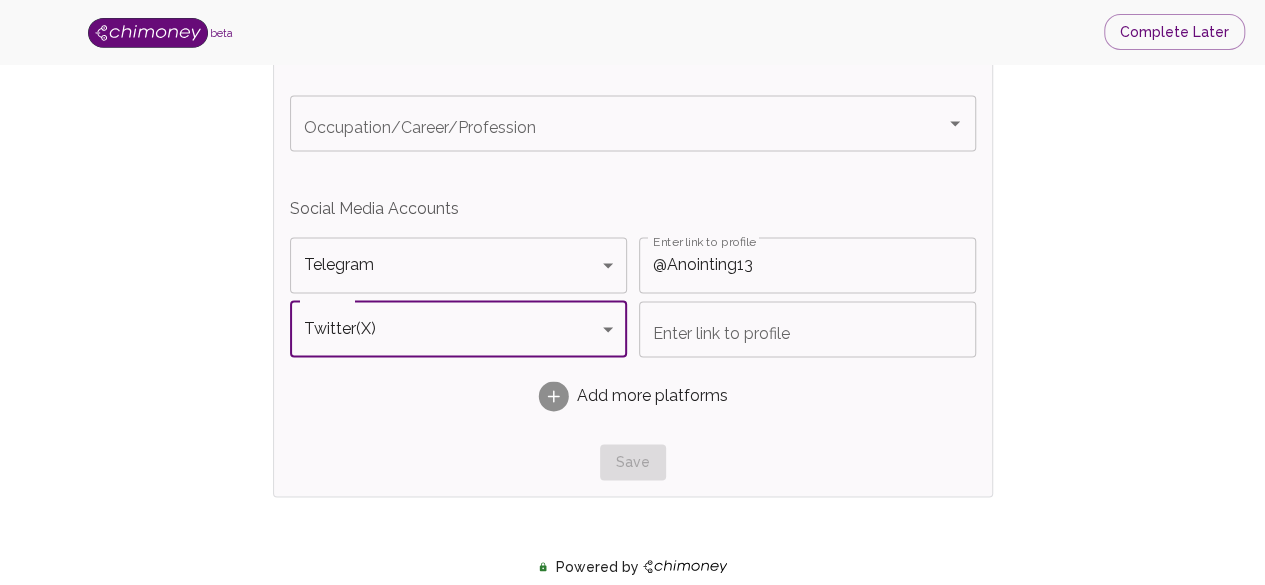 click on "Enter link to profile" at bounding box center [807, 329] 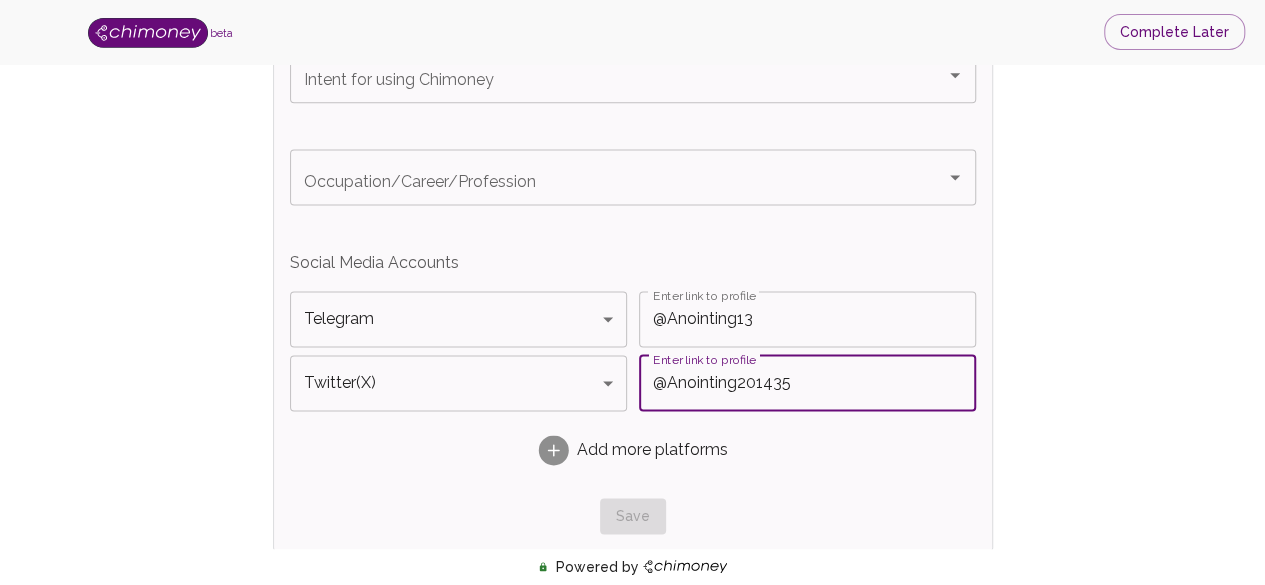 scroll, scrollTop: 1275, scrollLeft: 0, axis: vertical 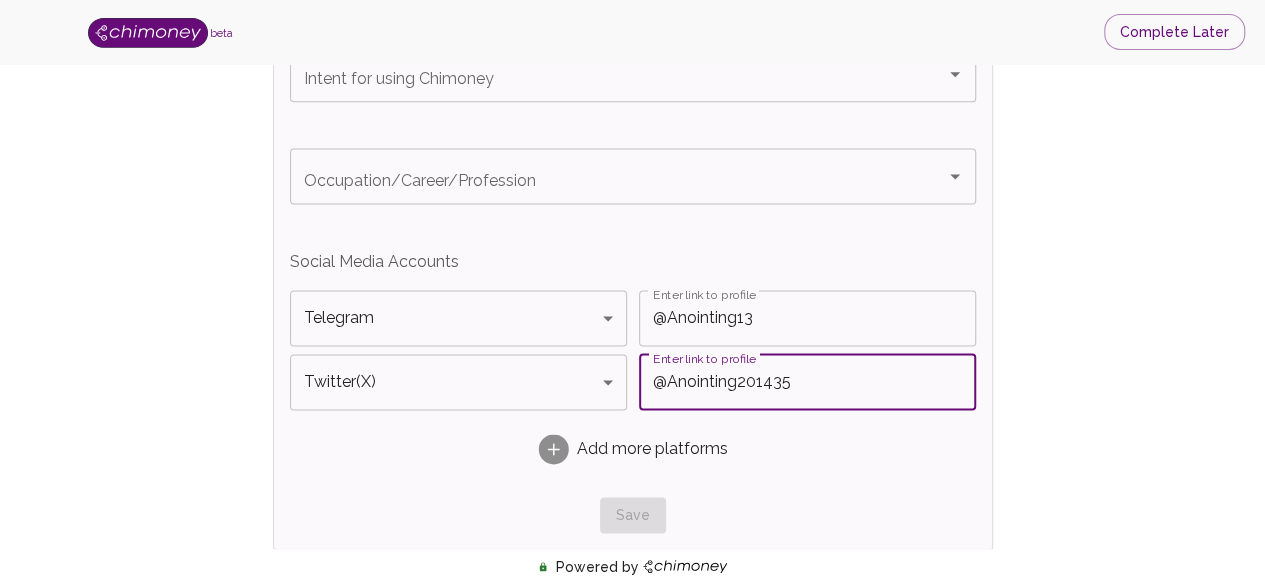 click on "@Anointing201435" at bounding box center [807, 382] 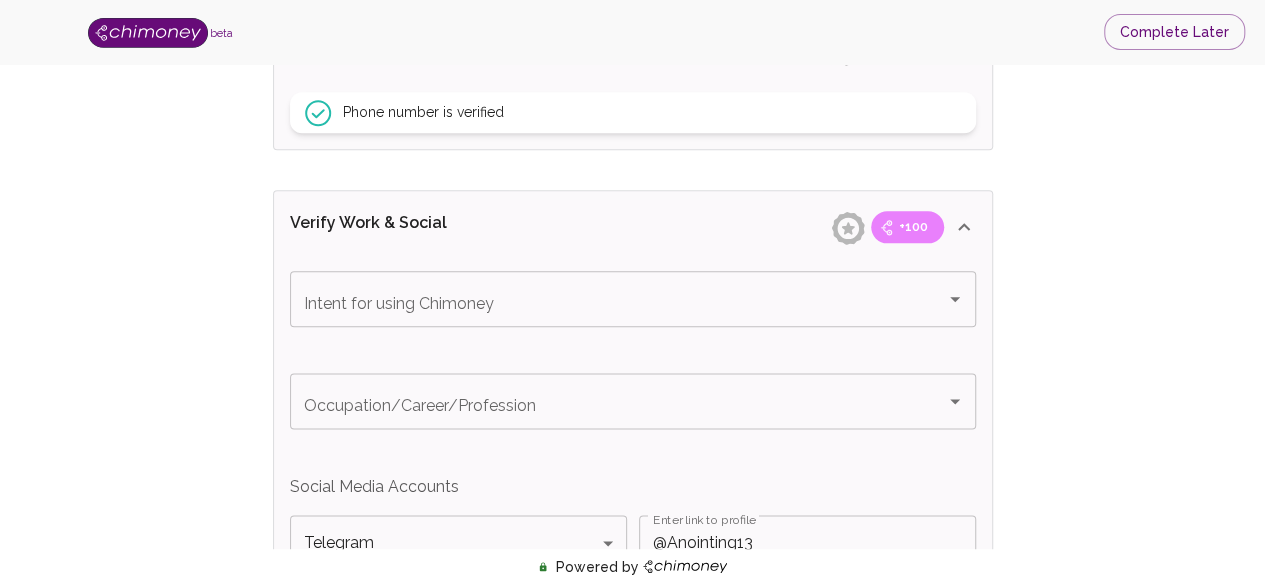 scroll, scrollTop: 1062, scrollLeft: 0, axis: vertical 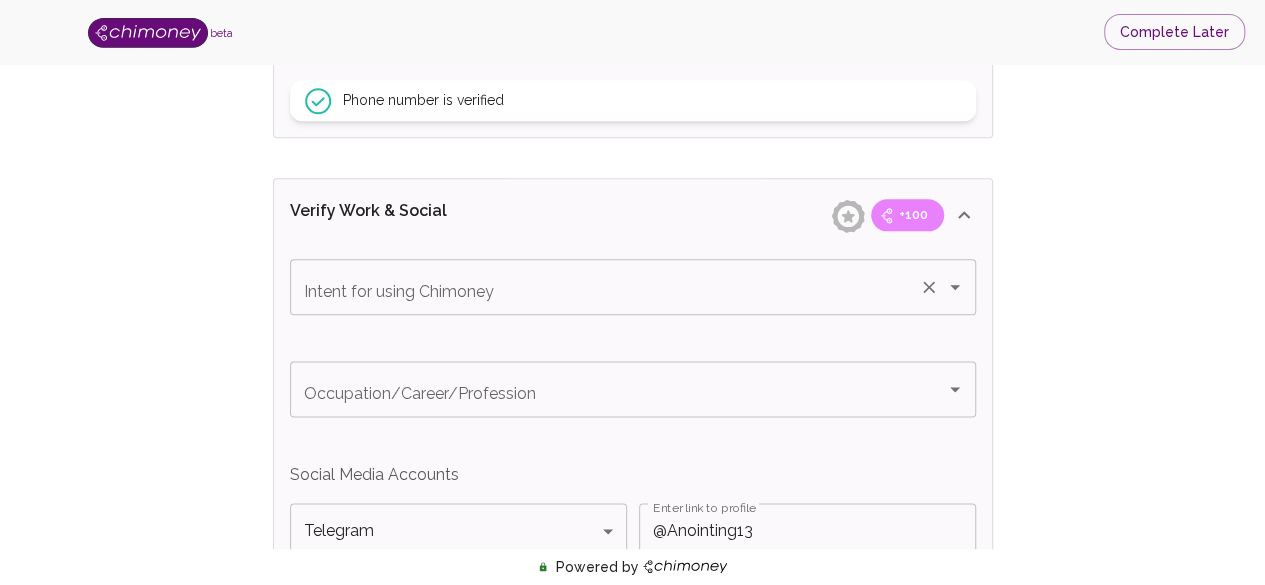 type on "@Anointing201435" 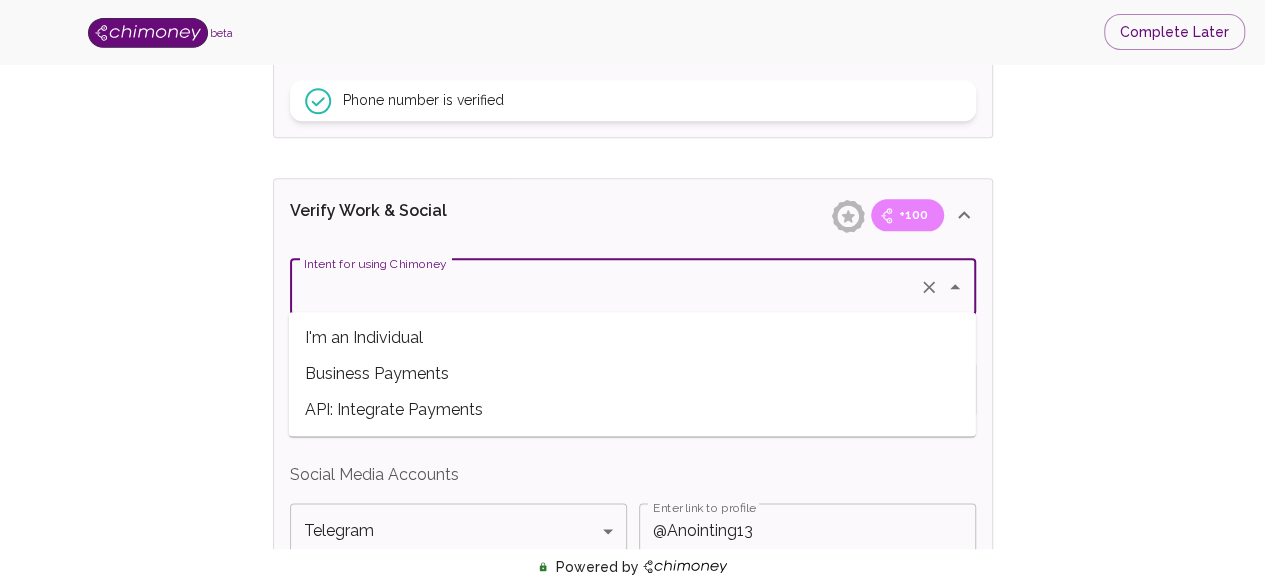 click on "Intent for using Chimoney" at bounding box center (605, 287) 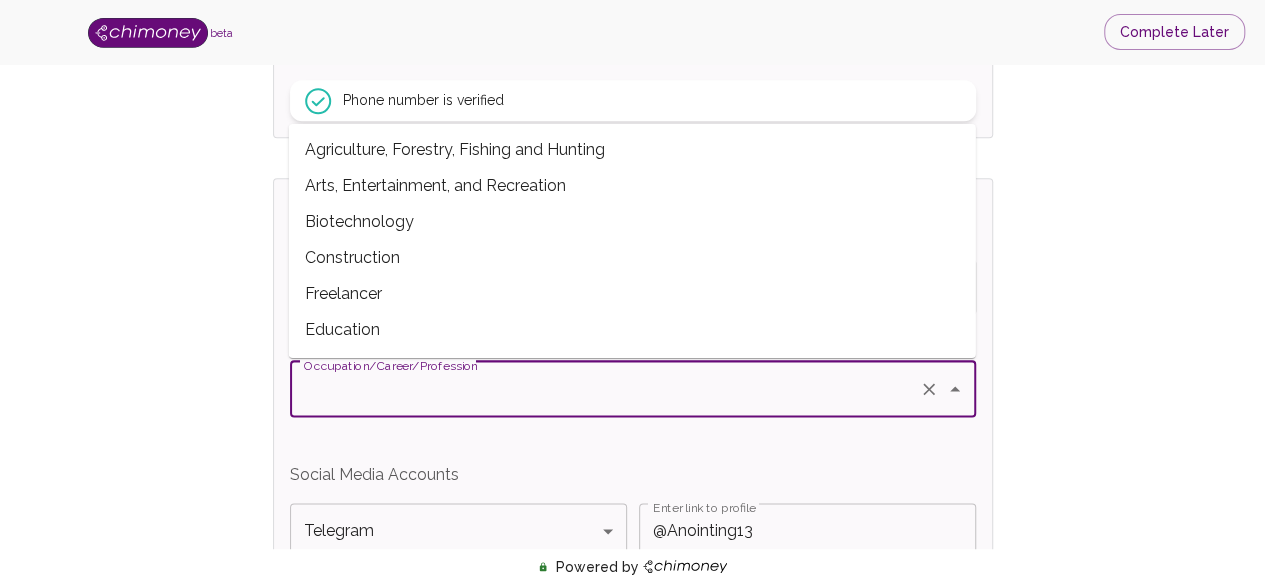 click on "Occupation/Career/Profession" at bounding box center [605, 389] 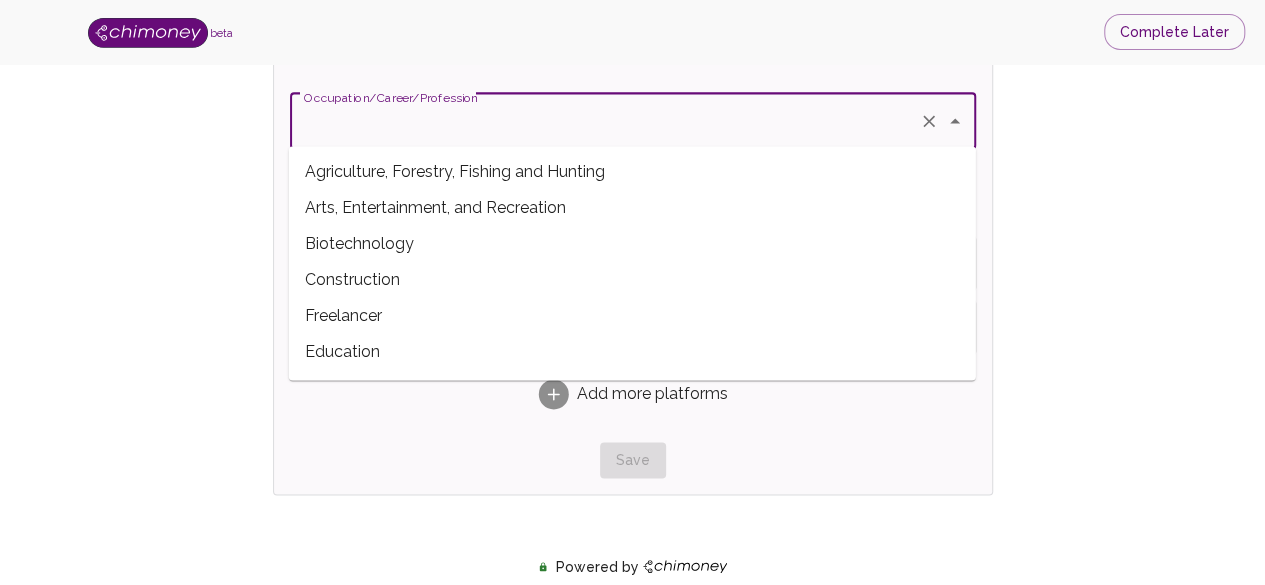 scroll, scrollTop: 1335, scrollLeft: 0, axis: vertical 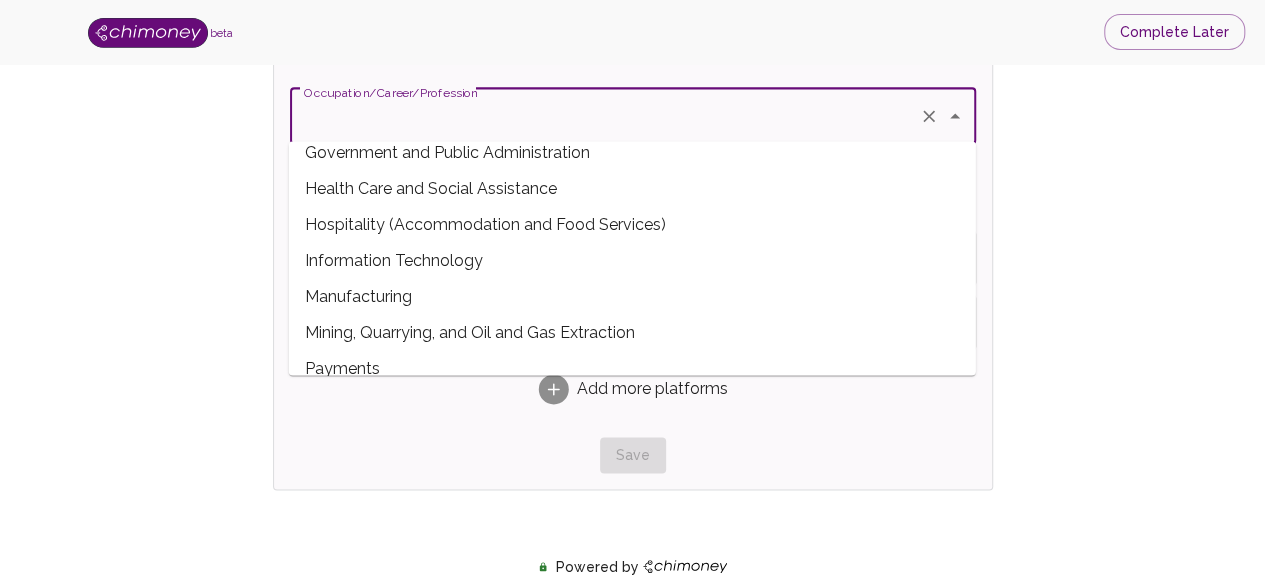 click on "Information Technology" at bounding box center (632, 261) 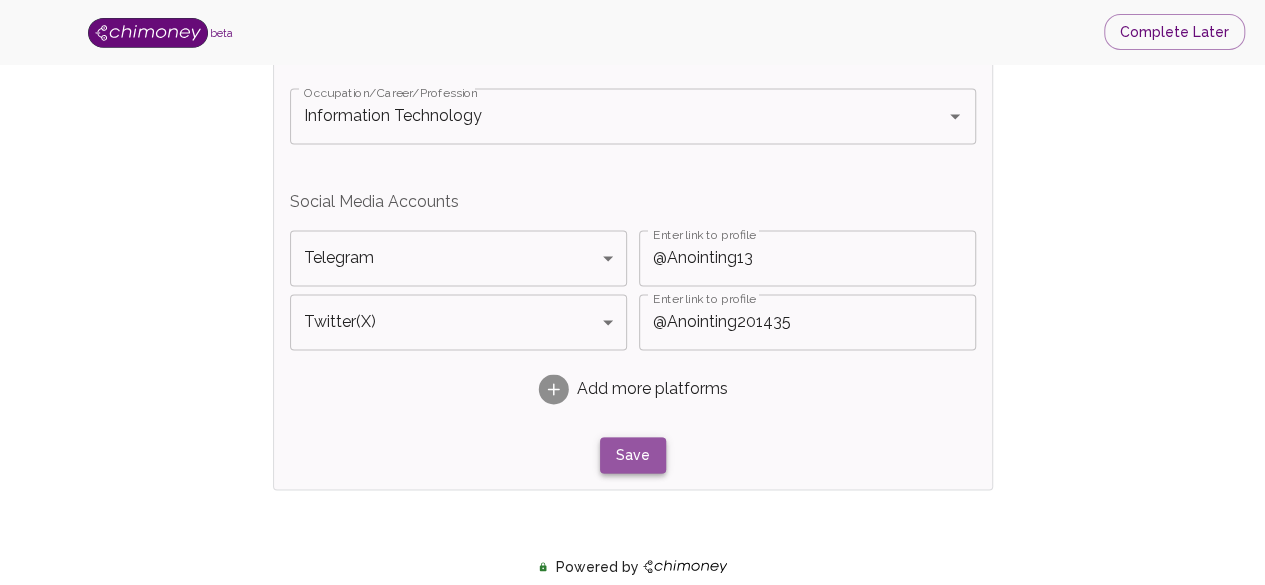 click on "Save" at bounding box center [633, 455] 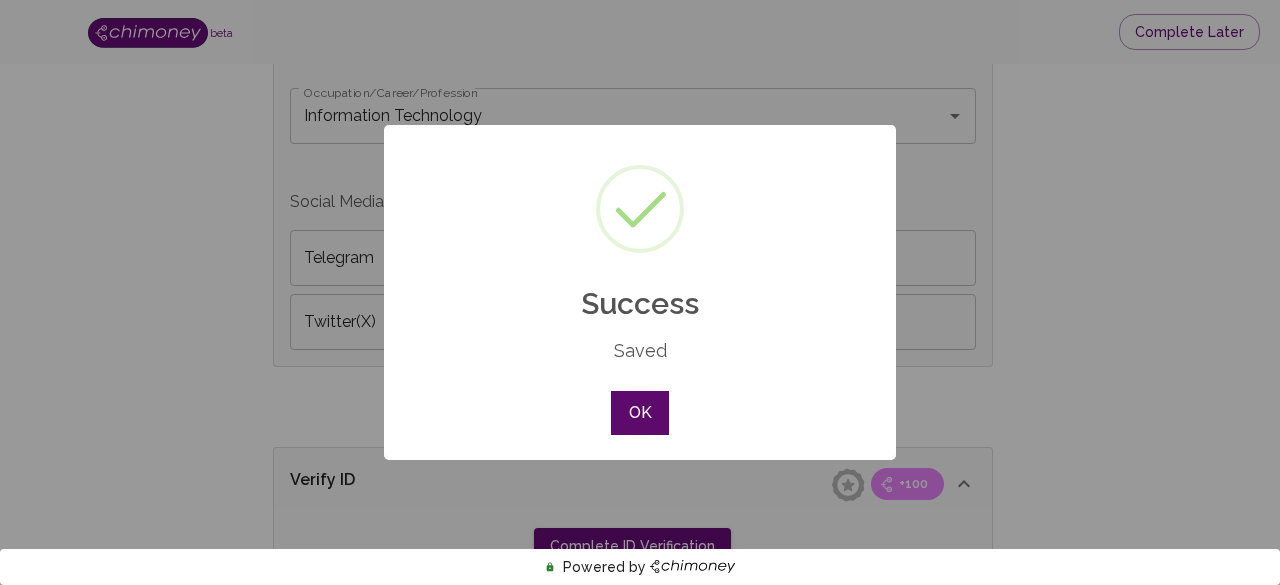 click on "OK" at bounding box center (640, 413) 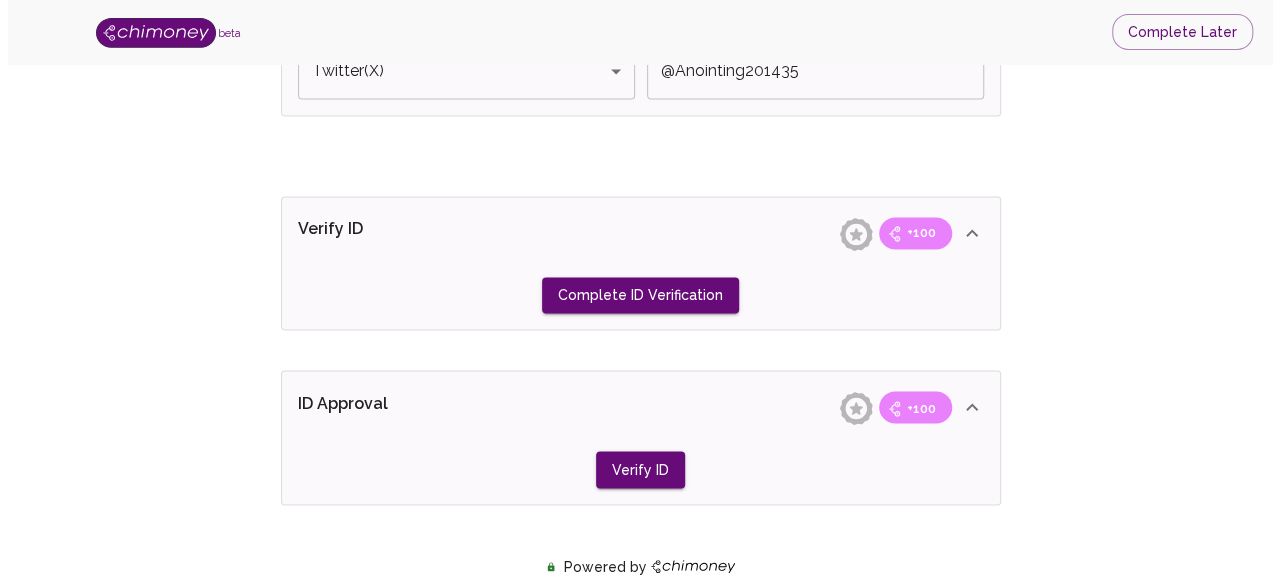 scroll, scrollTop: 1582, scrollLeft: 0, axis: vertical 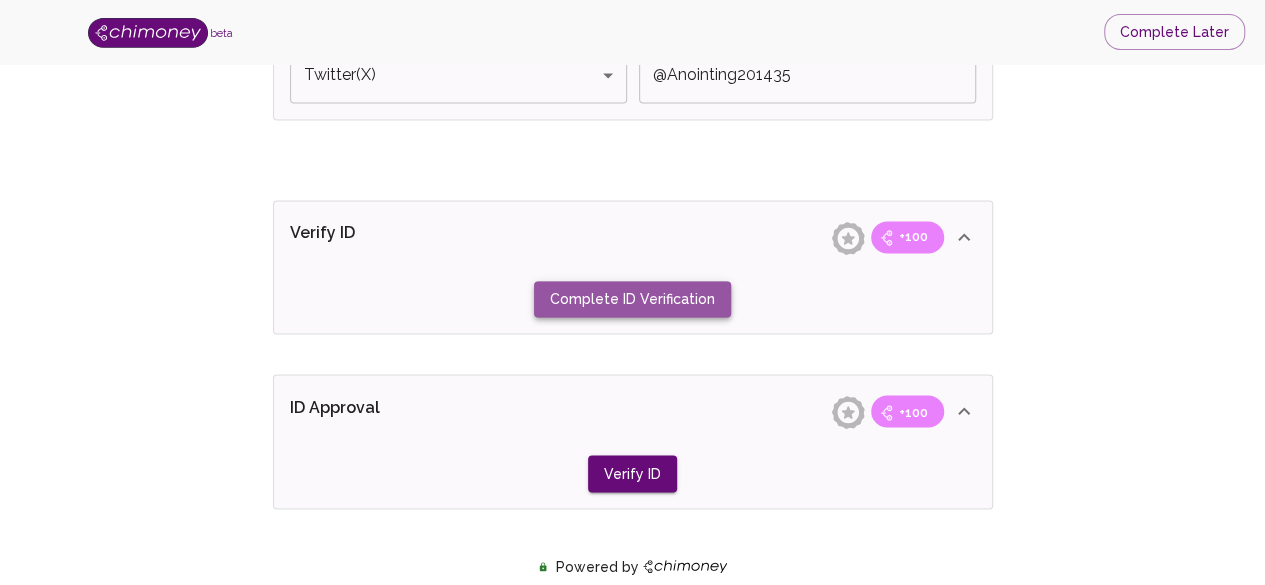 click on "Complete ID Verification" at bounding box center [632, 299] 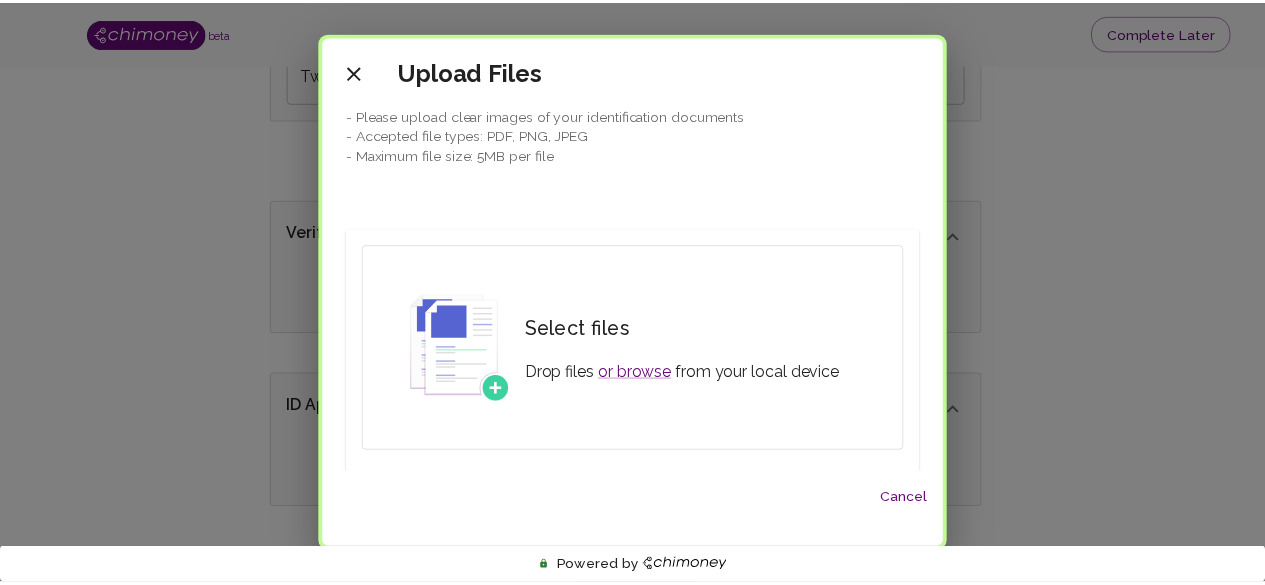 scroll, scrollTop: 0, scrollLeft: 0, axis: both 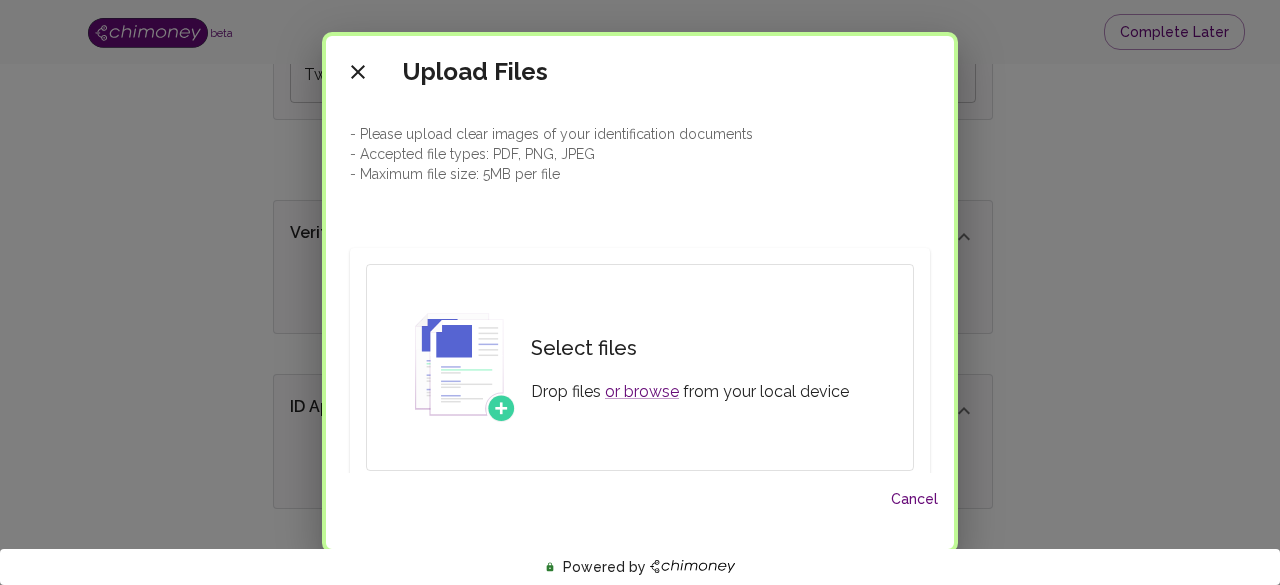 click on "Upload Files - Please upload clear images of your identification documents - Accepted file types: PDF, PNG, JPEG - Maximum file size: 5MB per file Select files Drop files   or browse   from your local device Please upload the following documents: Proof of ID - E.g. Passport or Government Issued ID Card Cancel" at bounding box center [640, 292] 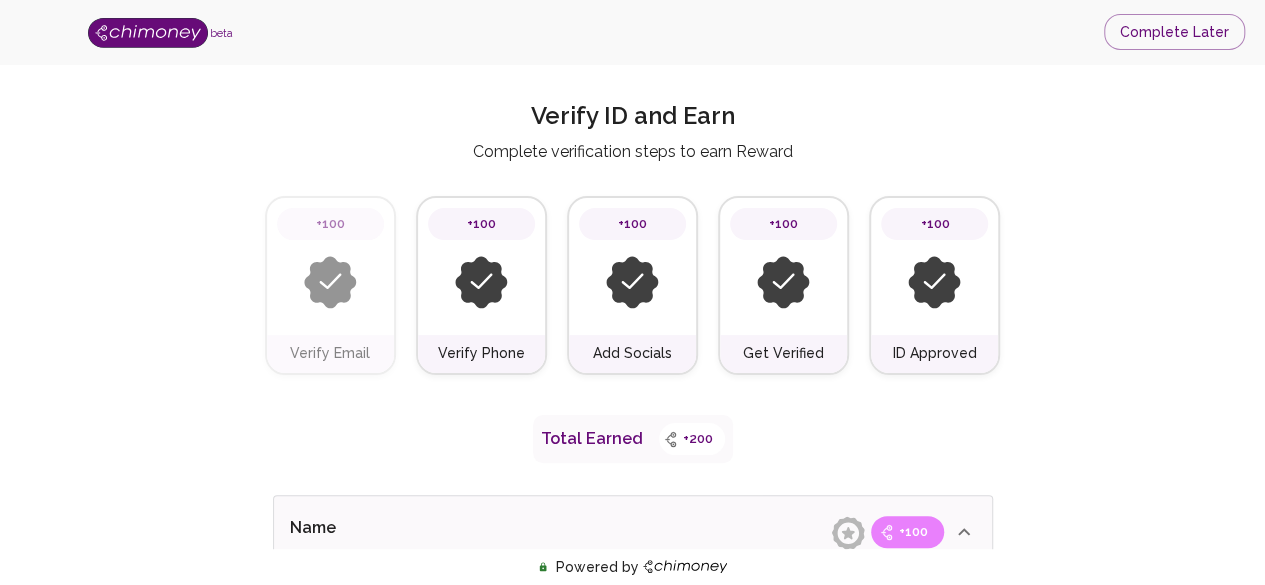 scroll, scrollTop: 0, scrollLeft: 0, axis: both 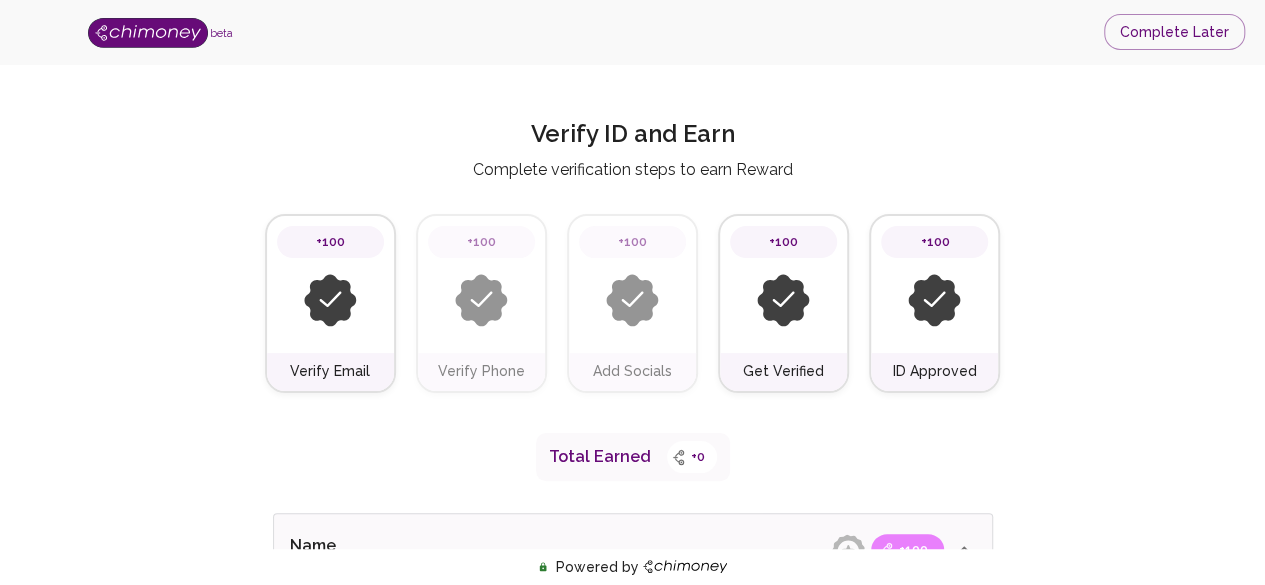 type on "API: Integrate Payments" 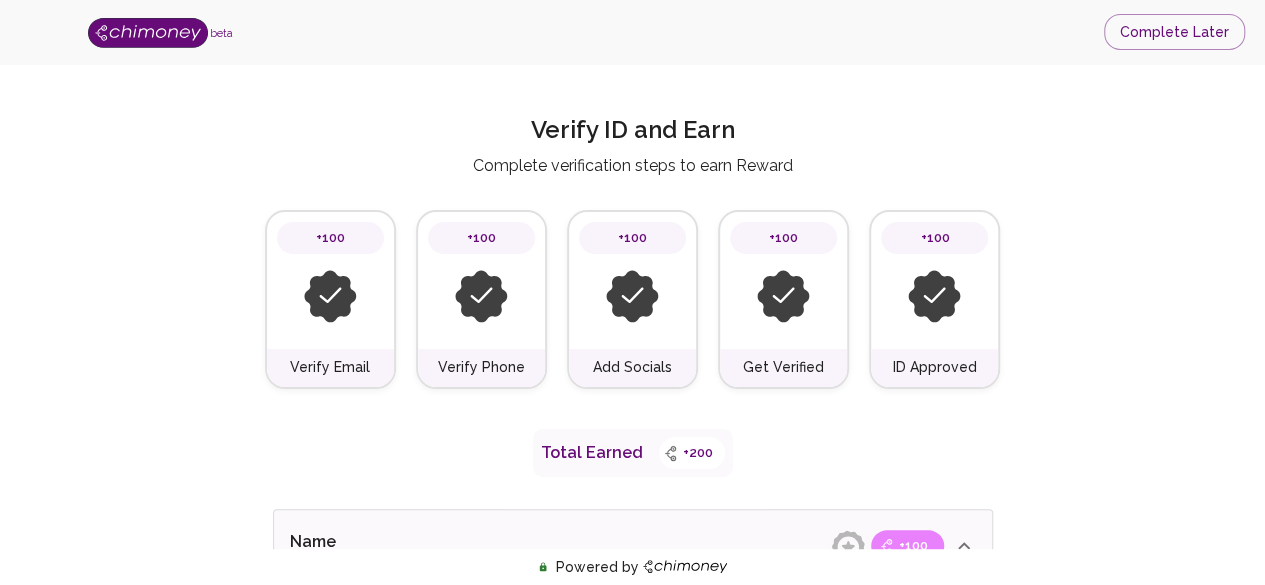 scroll, scrollTop: 0, scrollLeft: 0, axis: both 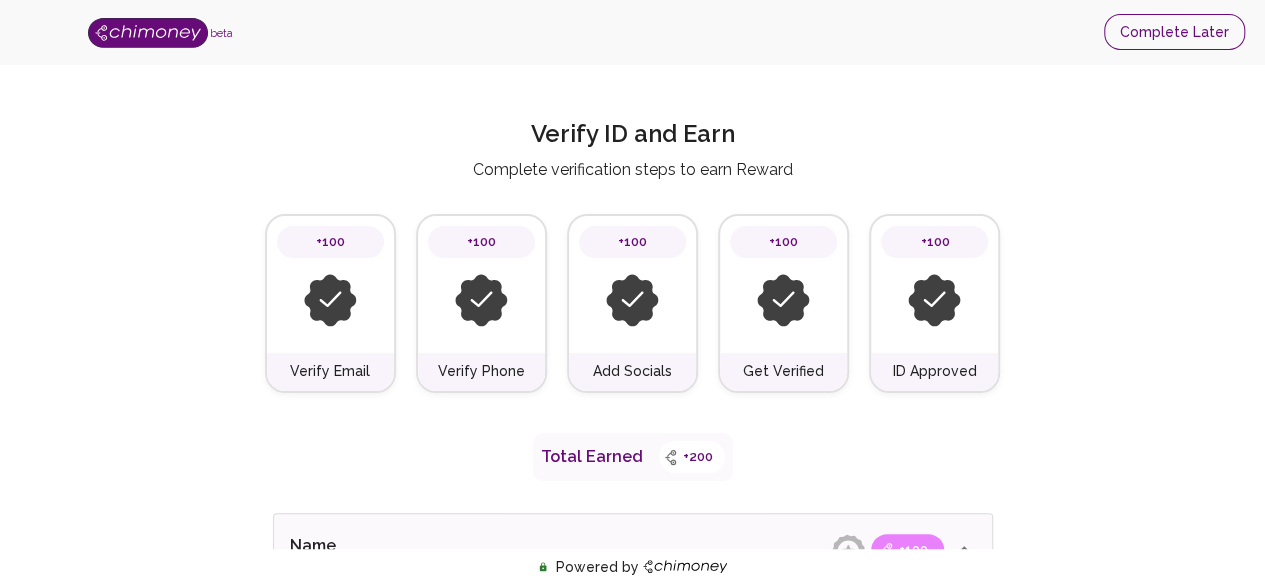 click on "Complete Later" at bounding box center (1174, 32) 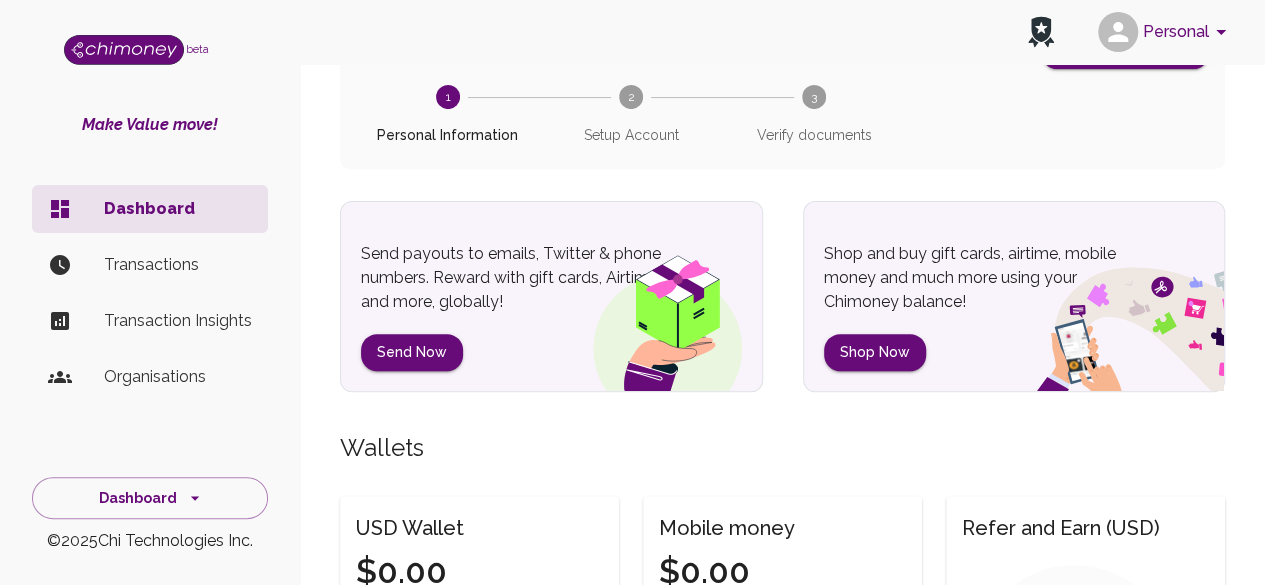 scroll, scrollTop: 117, scrollLeft: 0, axis: vertical 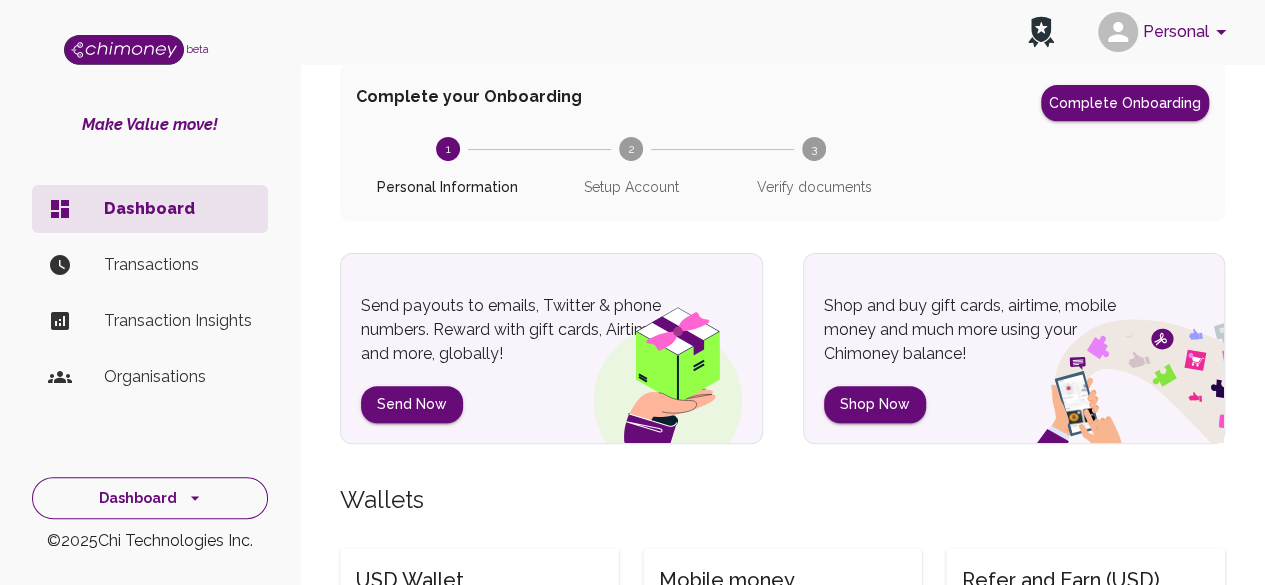 click 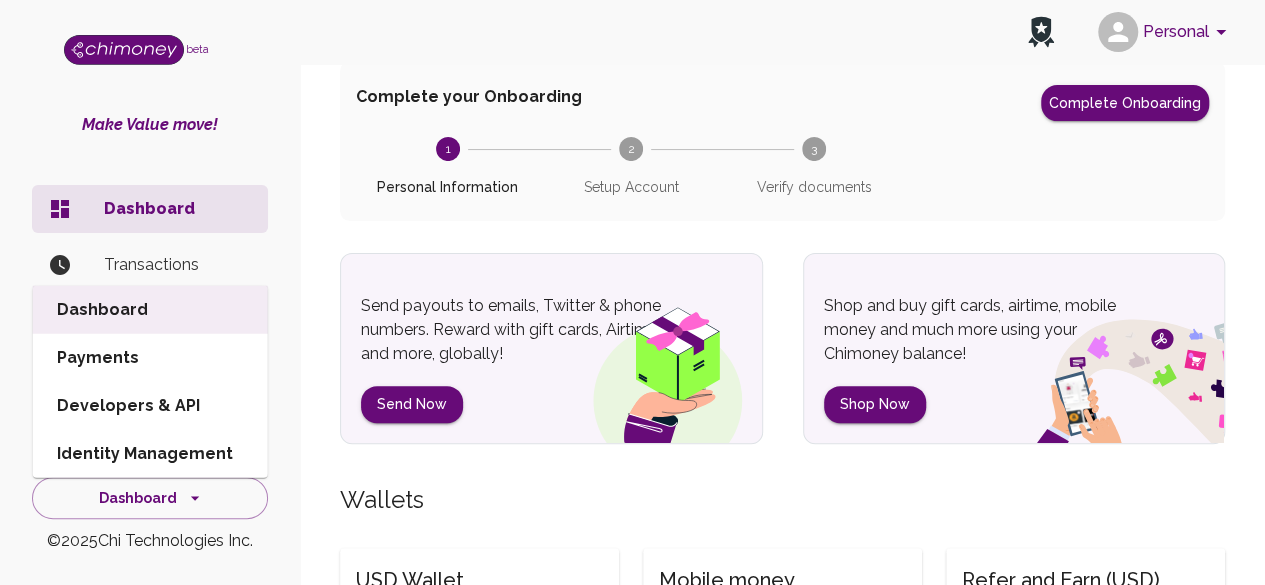 click on "Developers & API" at bounding box center (150, 406) 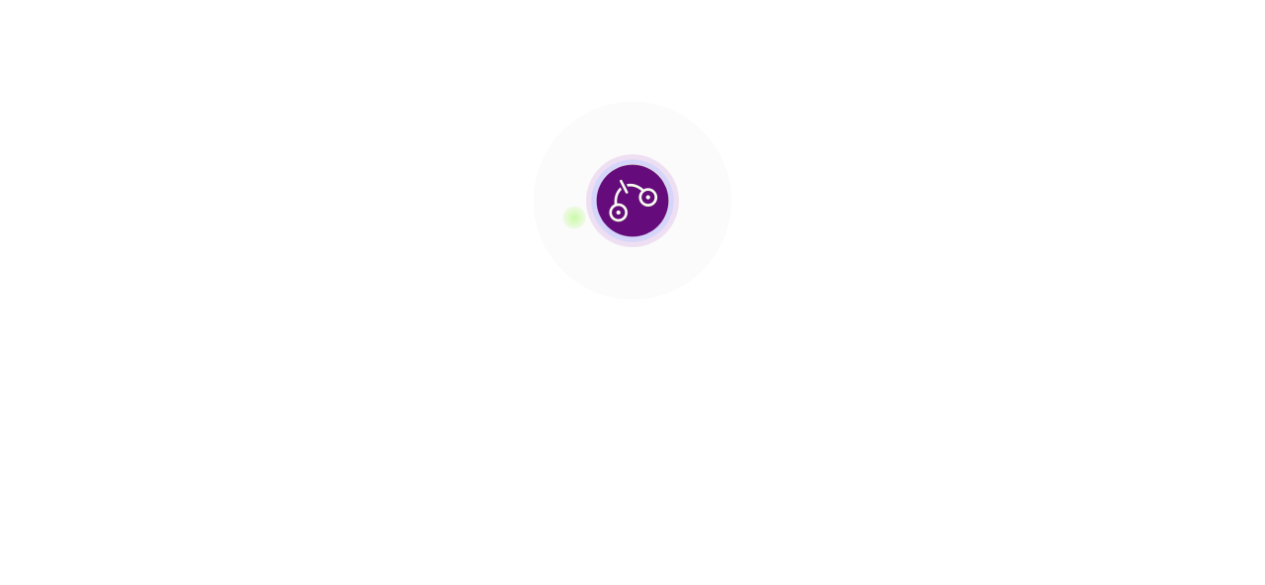 scroll, scrollTop: 0, scrollLeft: 0, axis: both 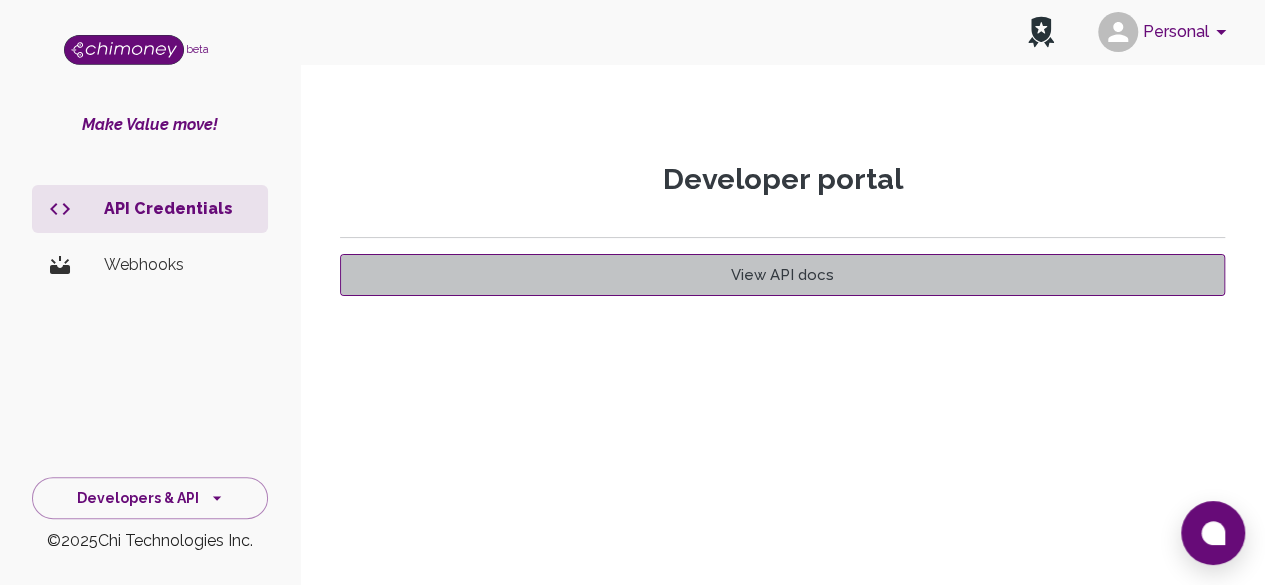 click on "View API docs" at bounding box center (782, 275) 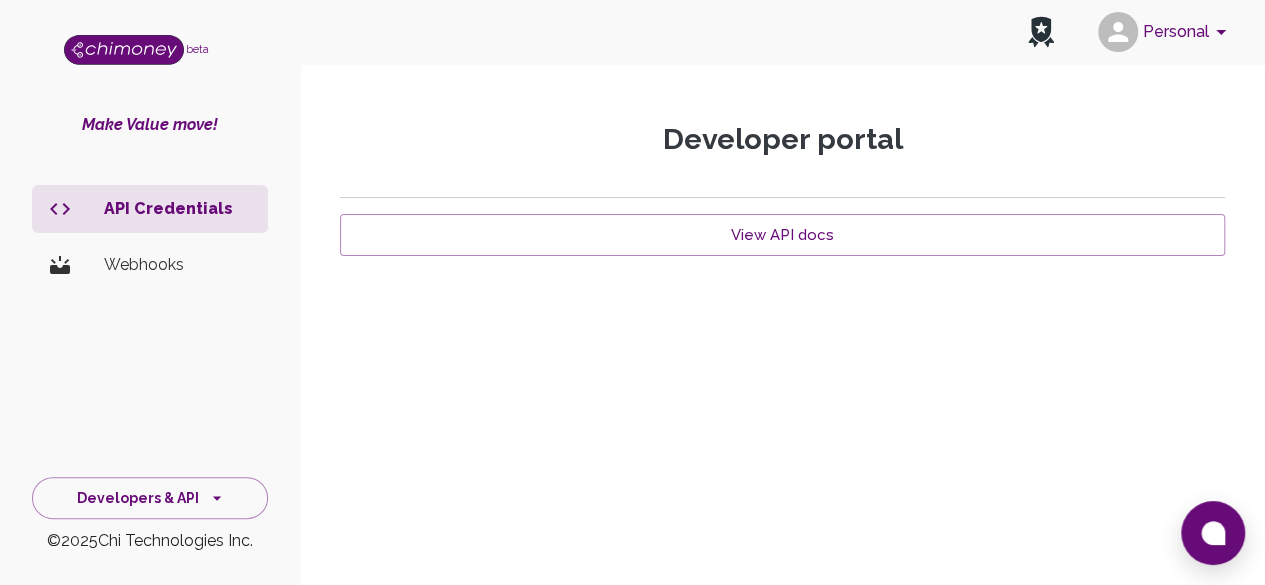 scroll, scrollTop: 0, scrollLeft: 0, axis: both 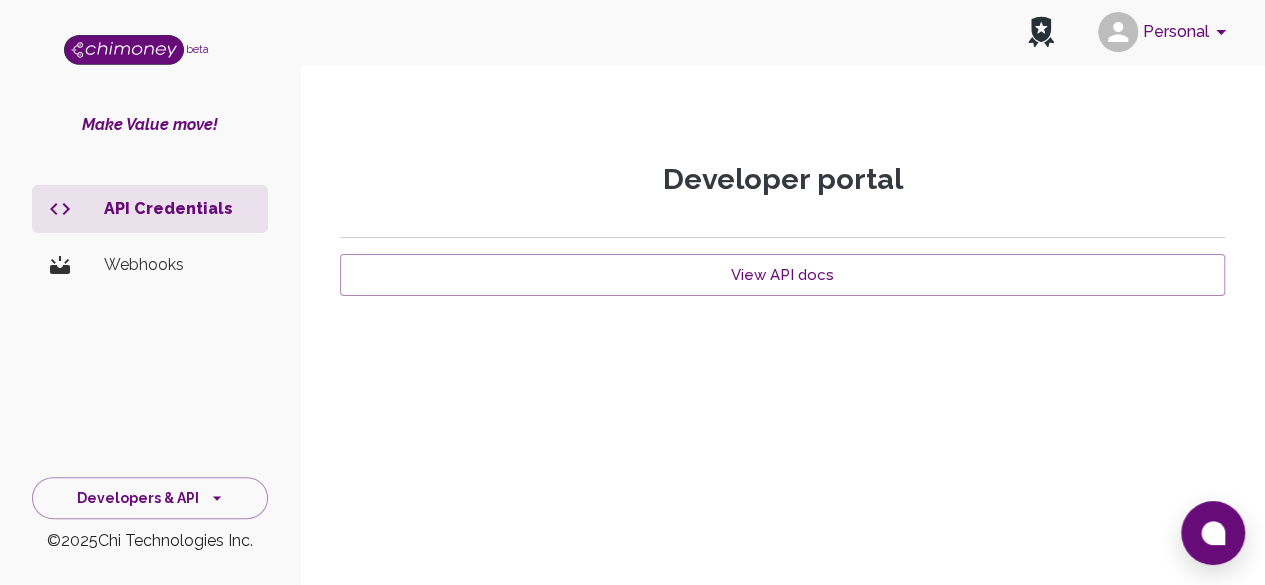 click 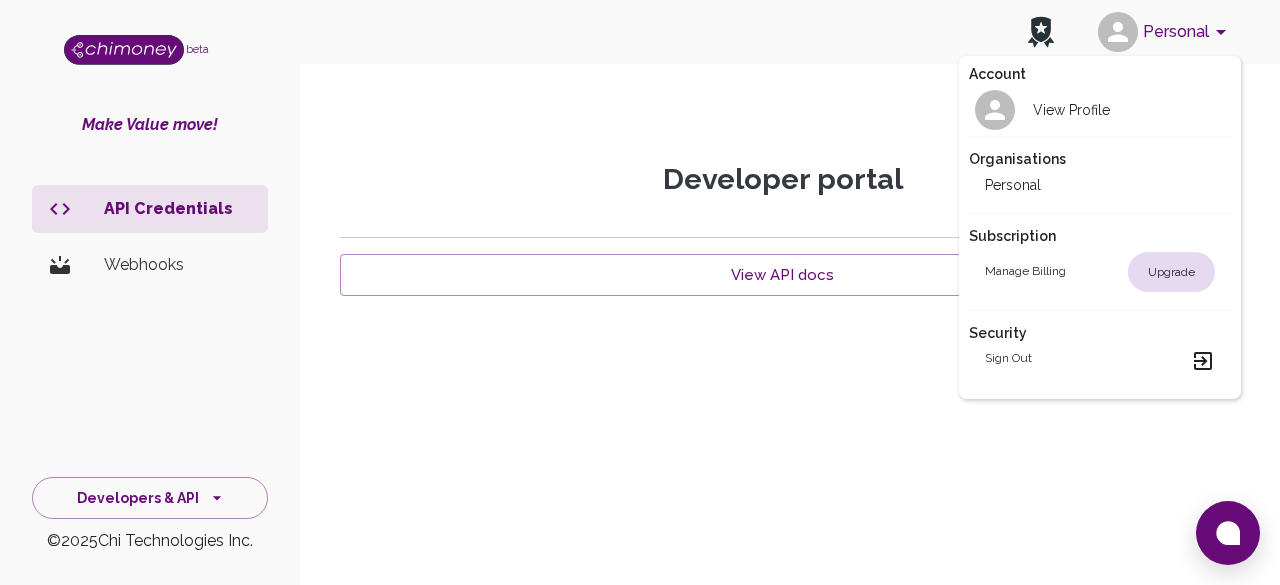click at bounding box center (640, 292) 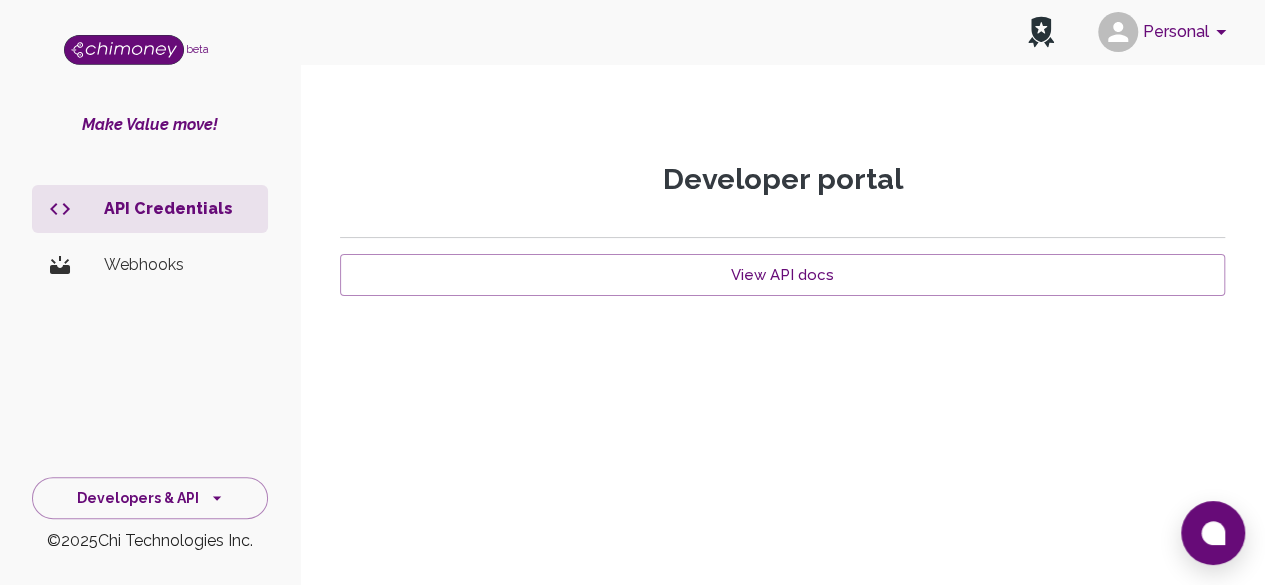 scroll, scrollTop: 40, scrollLeft: 0, axis: vertical 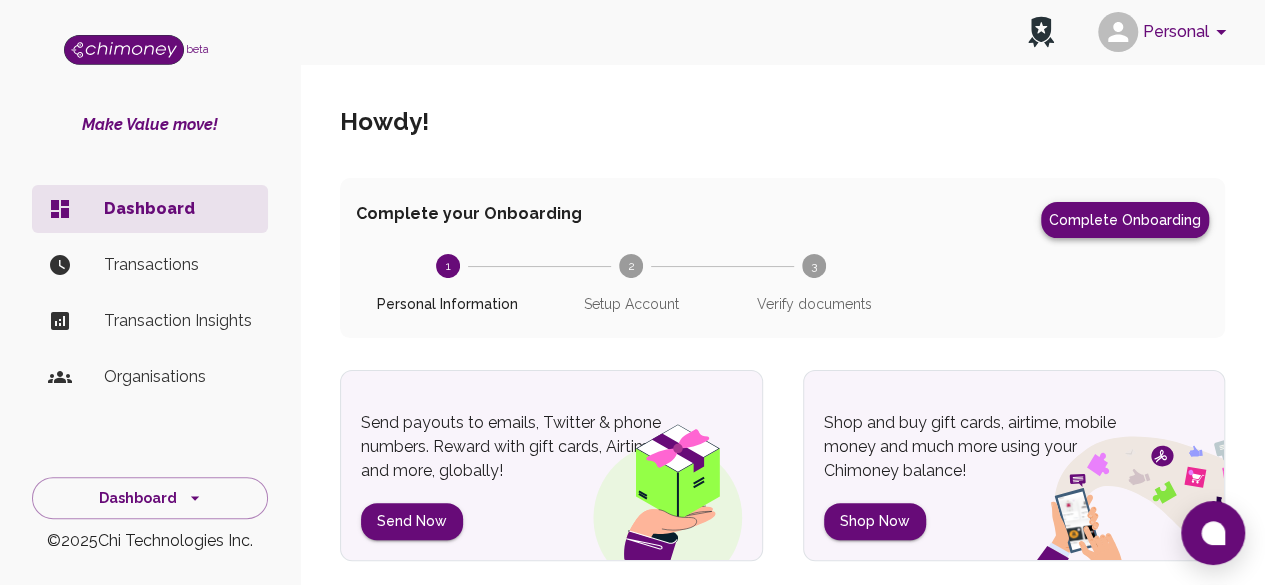 click on "Complete Onboarding" at bounding box center [1125, 220] 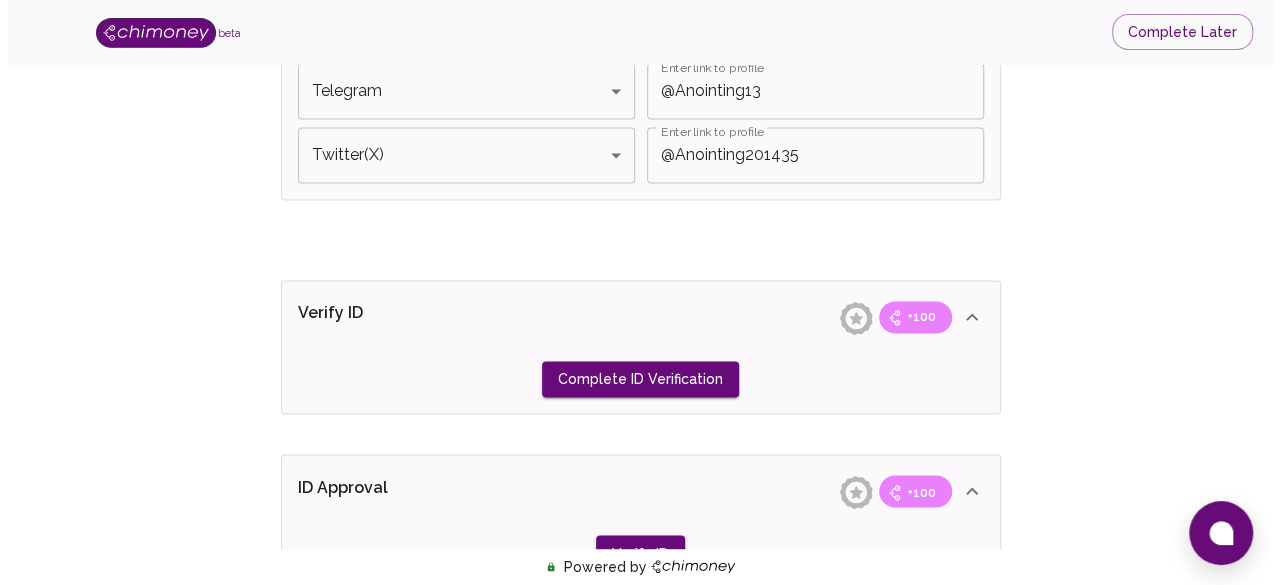 scroll, scrollTop: 1606, scrollLeft: 0, axis: vertical 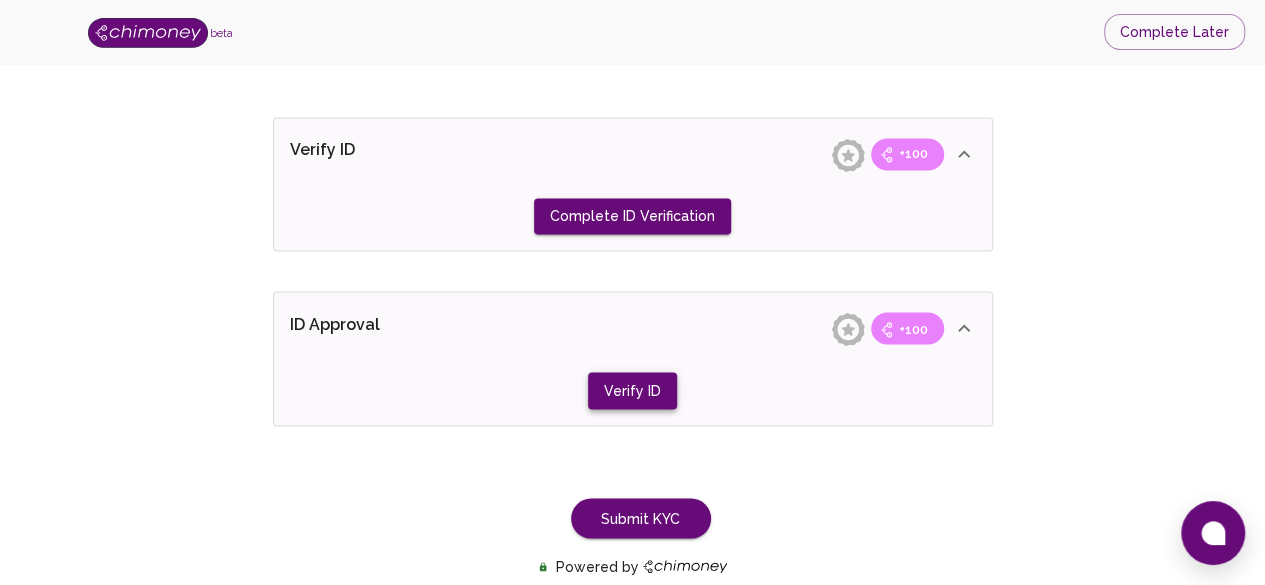 click on "Verify ID" at bounding box center (632, 216) 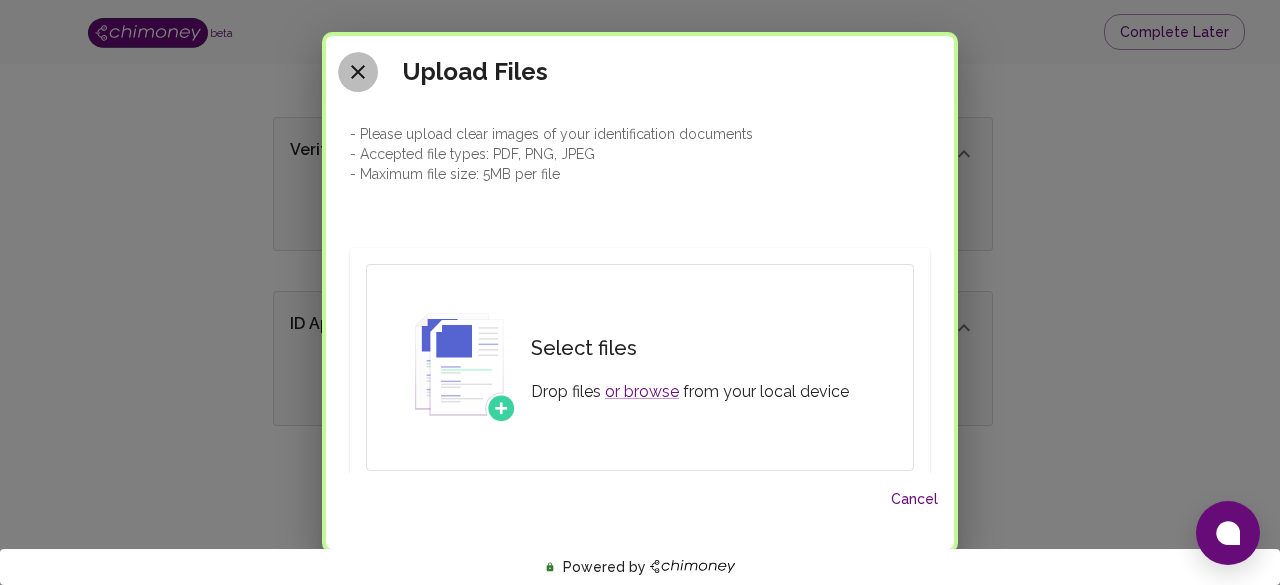 click 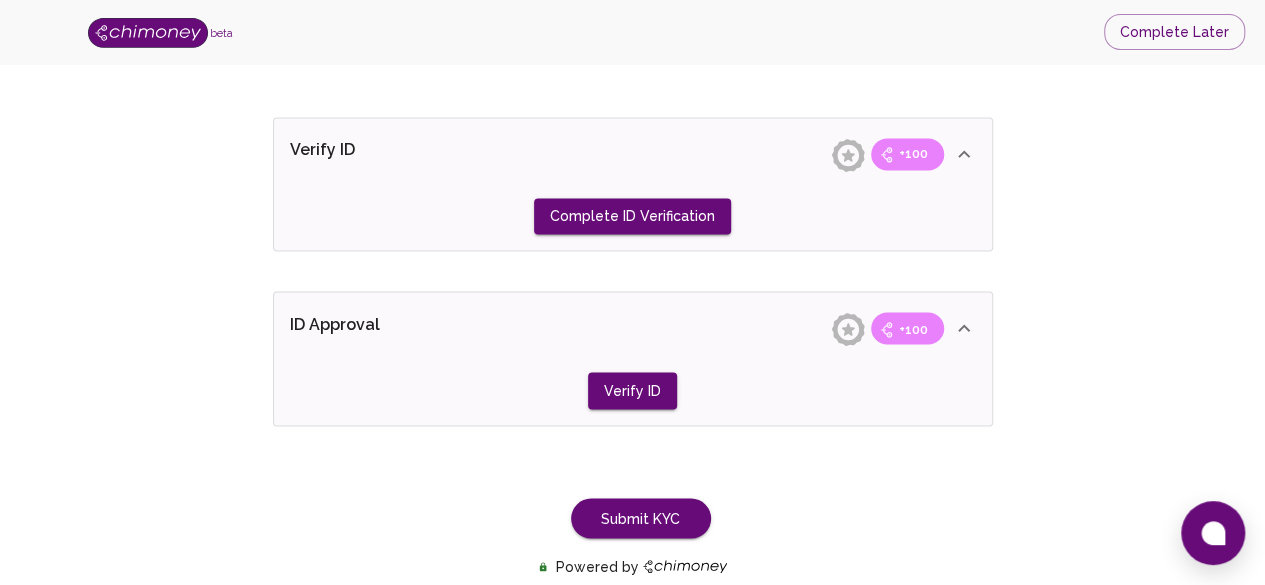 click on "Verify ID and Earn Complete verification steps to earn Reward +100 Verify Email +100 Verify Phone +100 Add Socials +100 Get Verified +100 ID Approved Total Earned +200 Name +100 First Name First Name Last Name Last Name Verify Email +100 Email is verified Verify Phone +100 Phone number is verified Verify Work & Social +100 Intent for using Chimoney API: Integrate Payments Intent for using Chimoney Occupation/Career/Profession Information Technology Occupation/Career/Profession Social Media Accounts   Telegram Telegram Platform Enter link to profile @Anointing13 Enter link to profile Twitter(X) Twitter(X) Platform Enter link to profile @Anointing201435 Enter link to profile Verify ID +100 Complete ID Verification ID Approval +100 Verify ID Submit KYC Powered by" at bounding box center (632, -451) 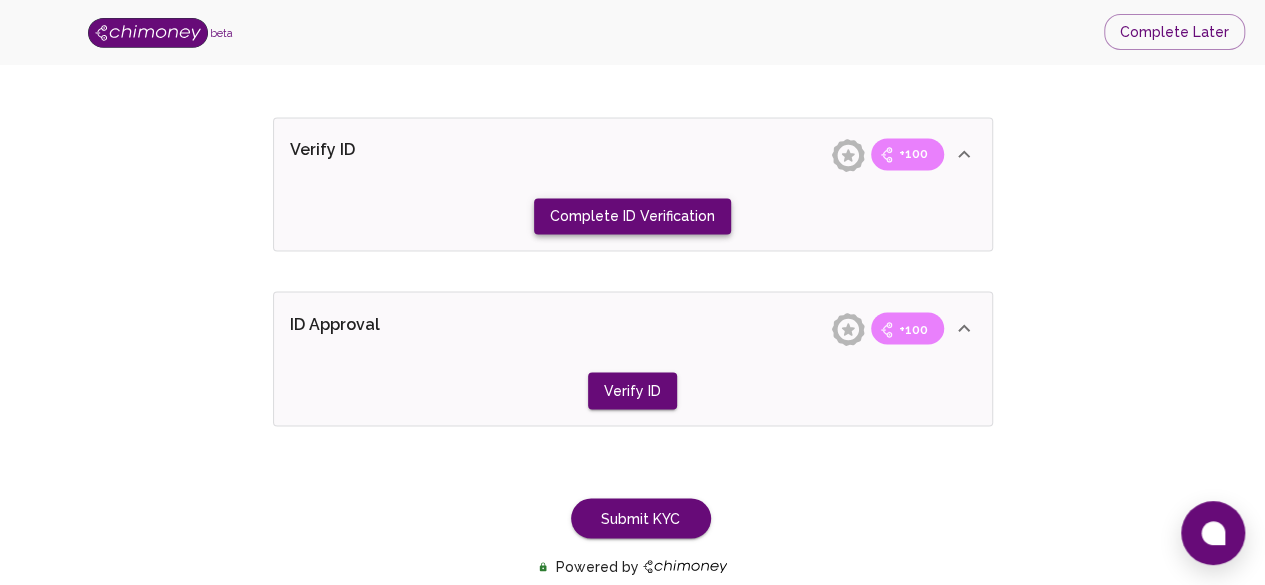 click on "Complete ID Verification" at bounding box center [632, 216] 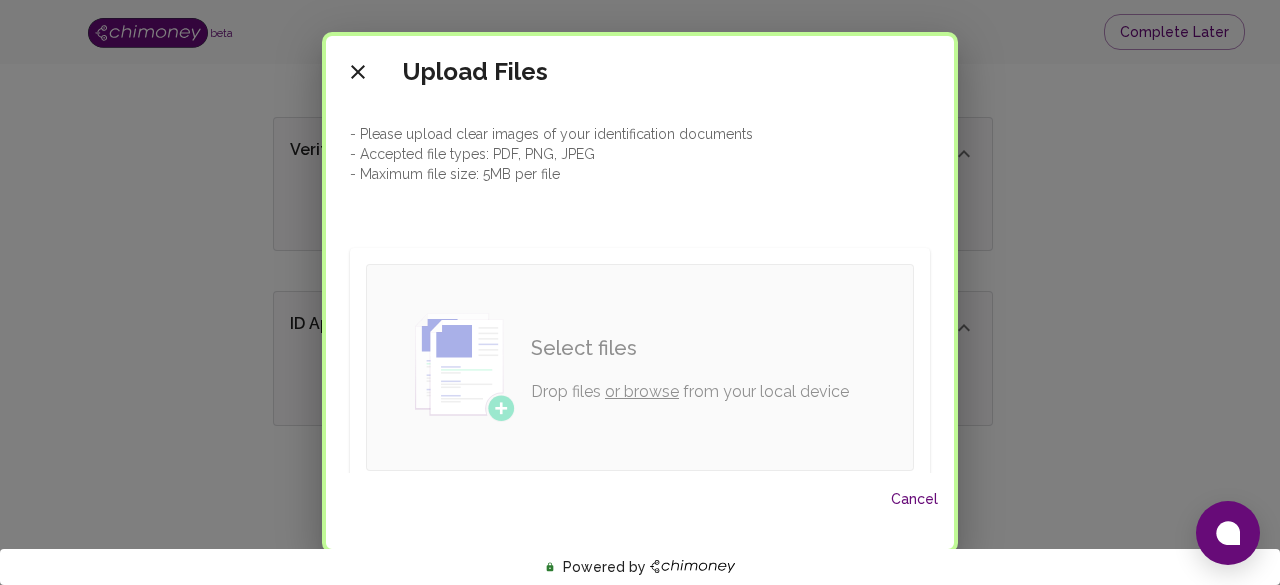 click on "or browse" at bounding box center [642, 391] 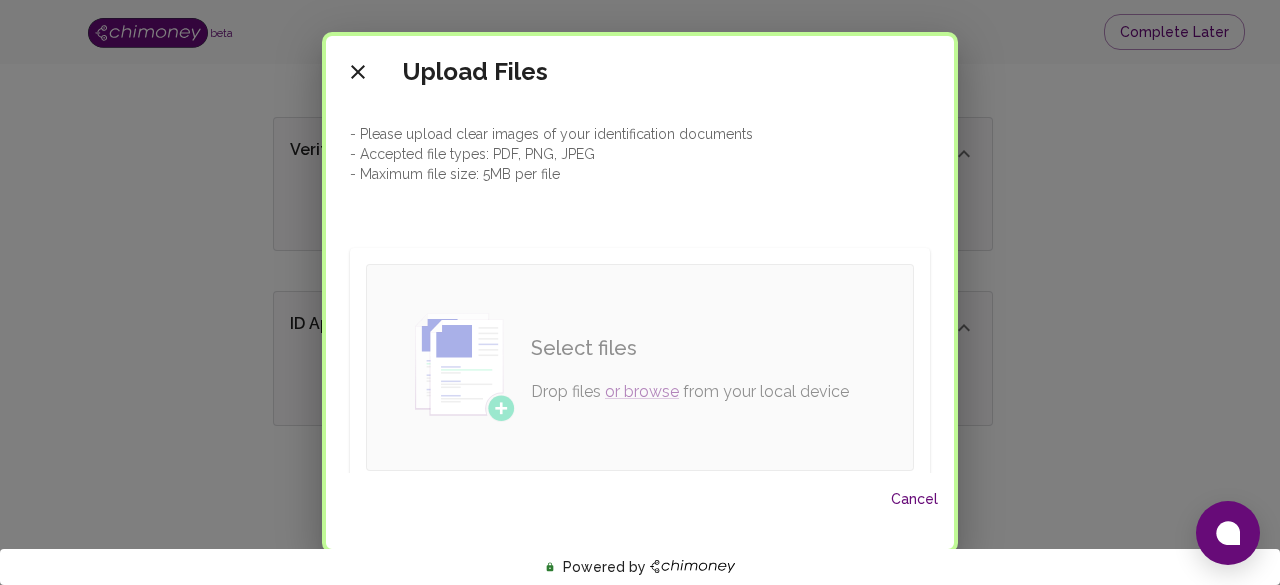 scroll, scrollTop: 264, scrollLeft: 0, axis: vertical 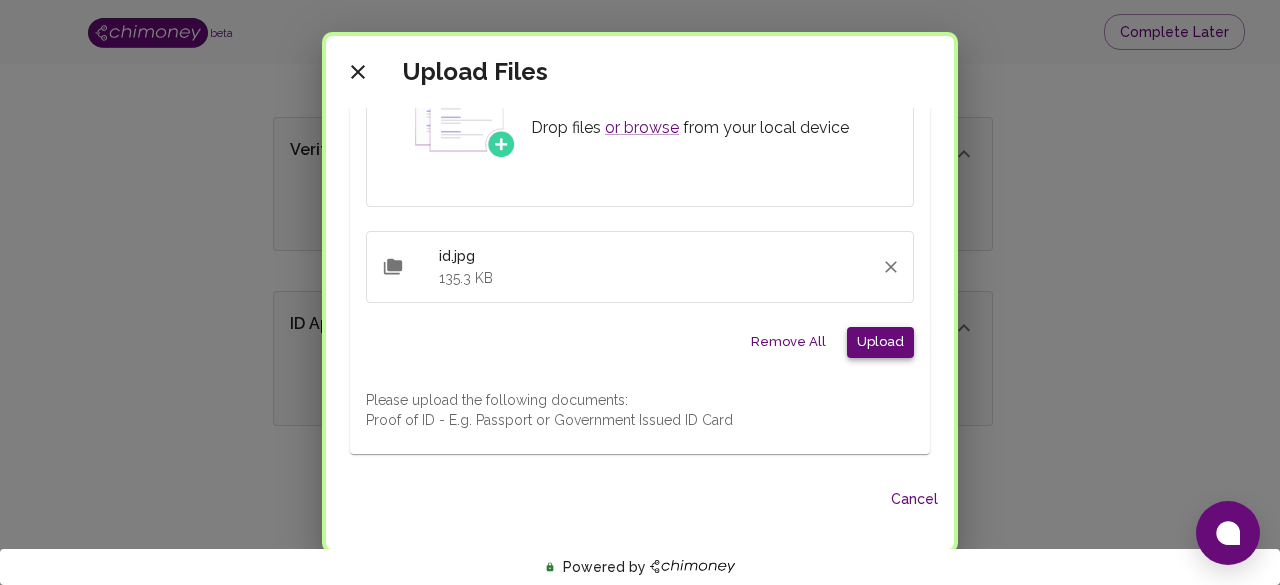 click on "Upload" at bounding box center [880, 342] 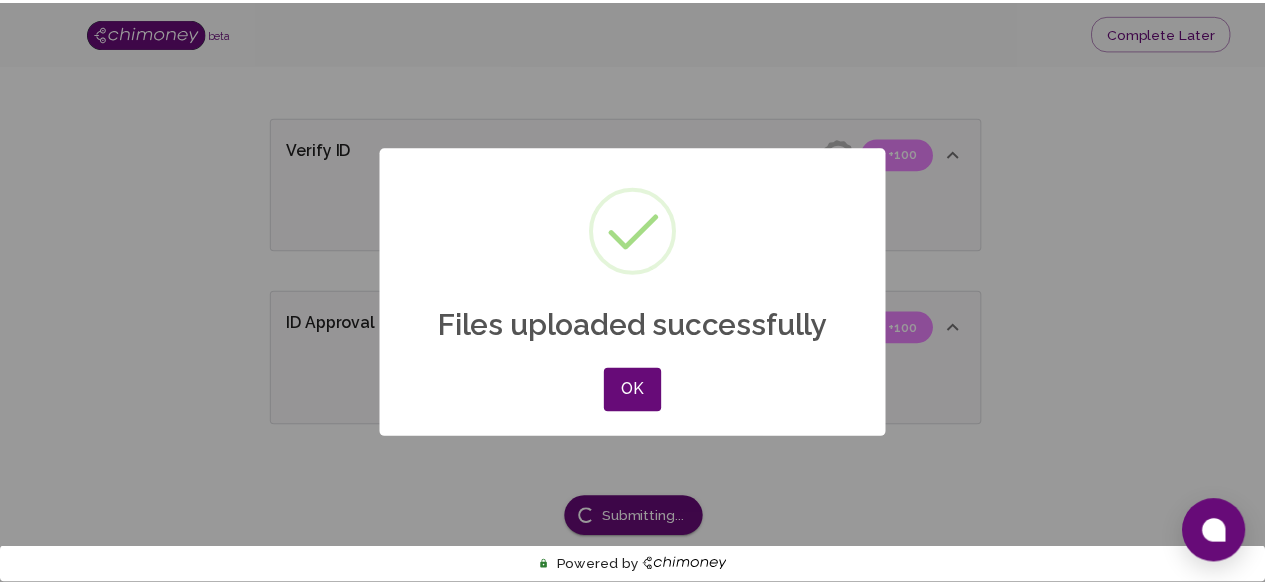 scroll, scrollTop: 114, scrollLeft: 0, axis: vertical 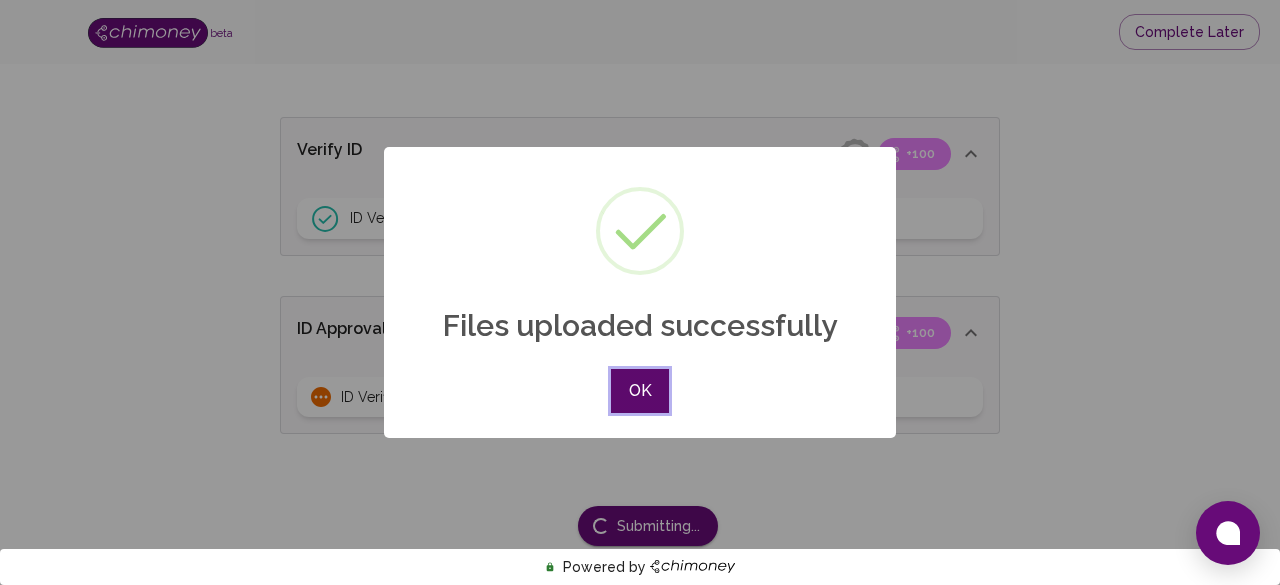 click on "OK" at bounding box center [640, 391] 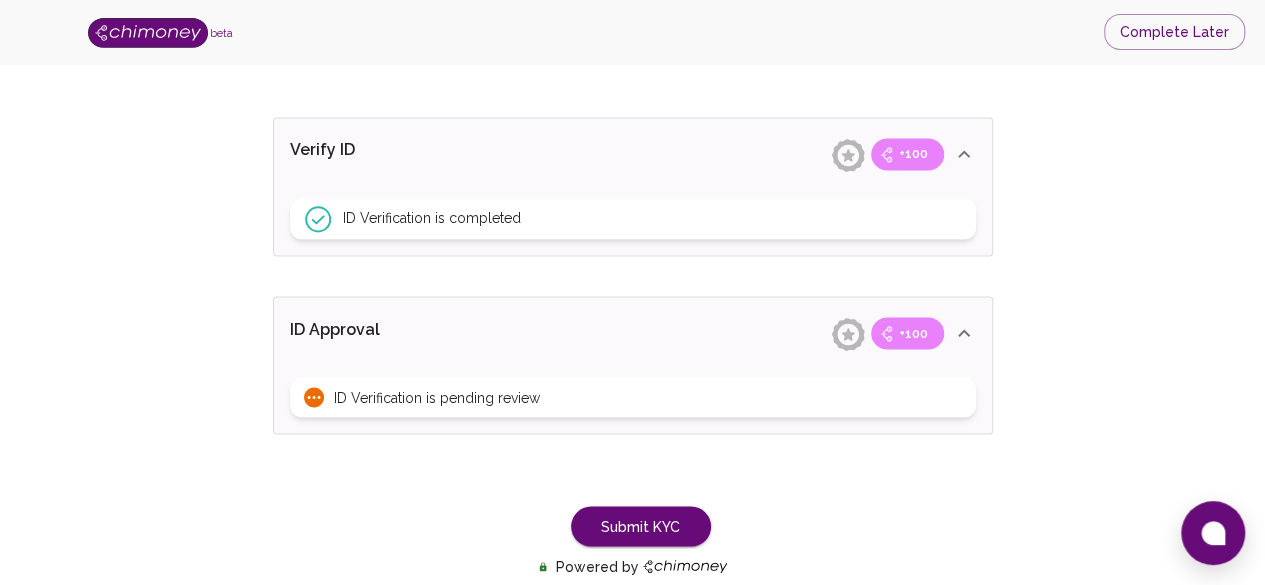 click 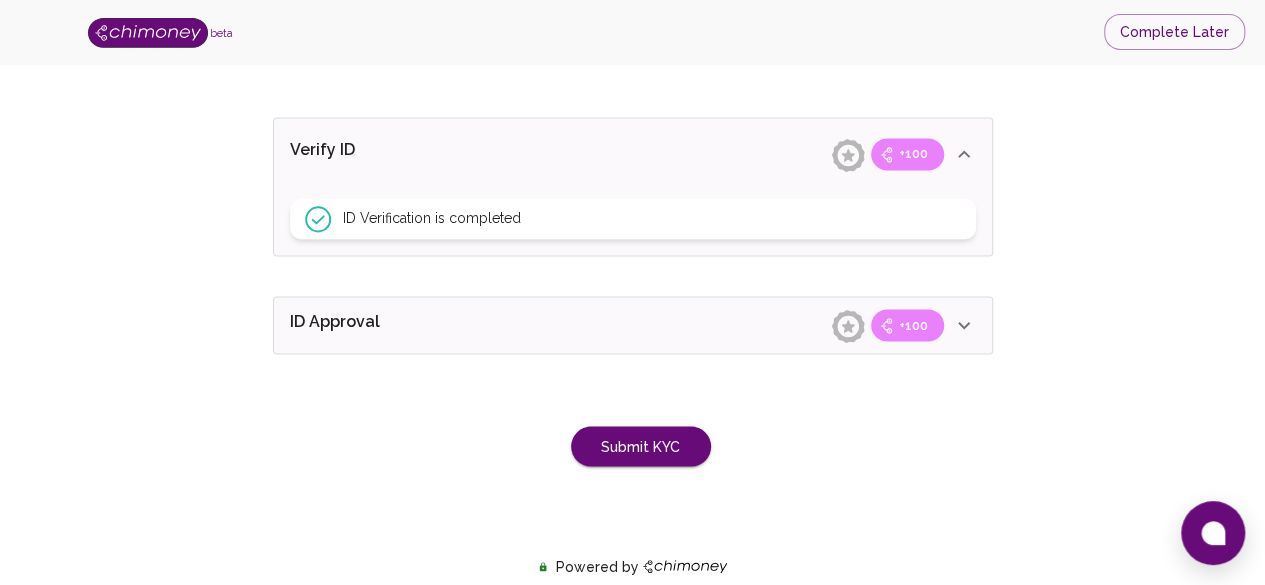 click 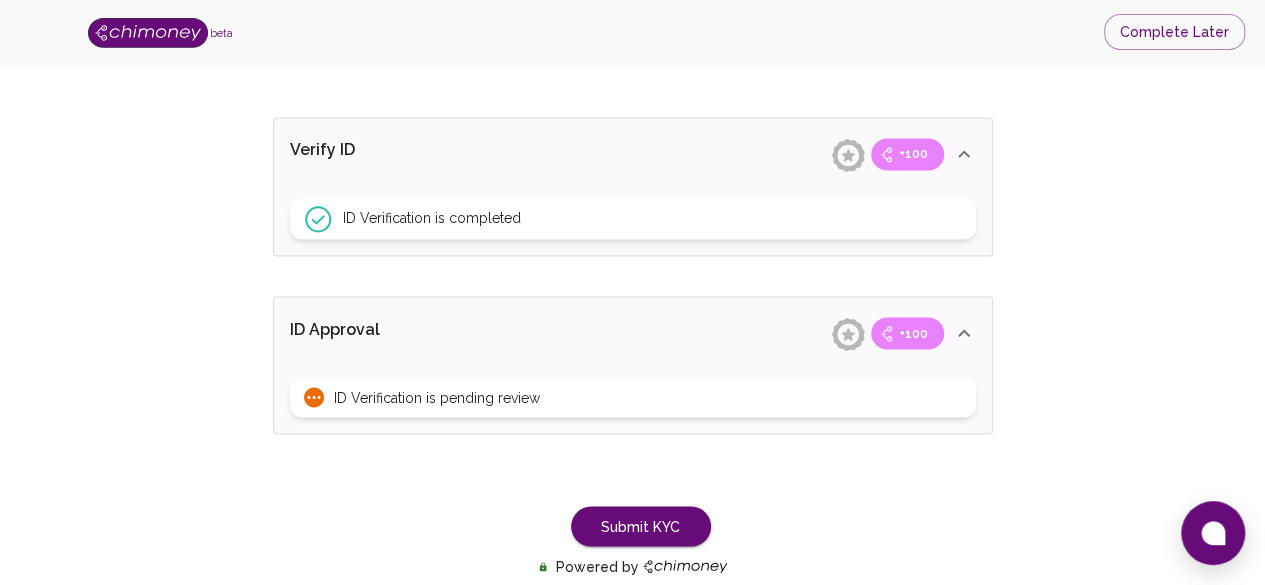 click 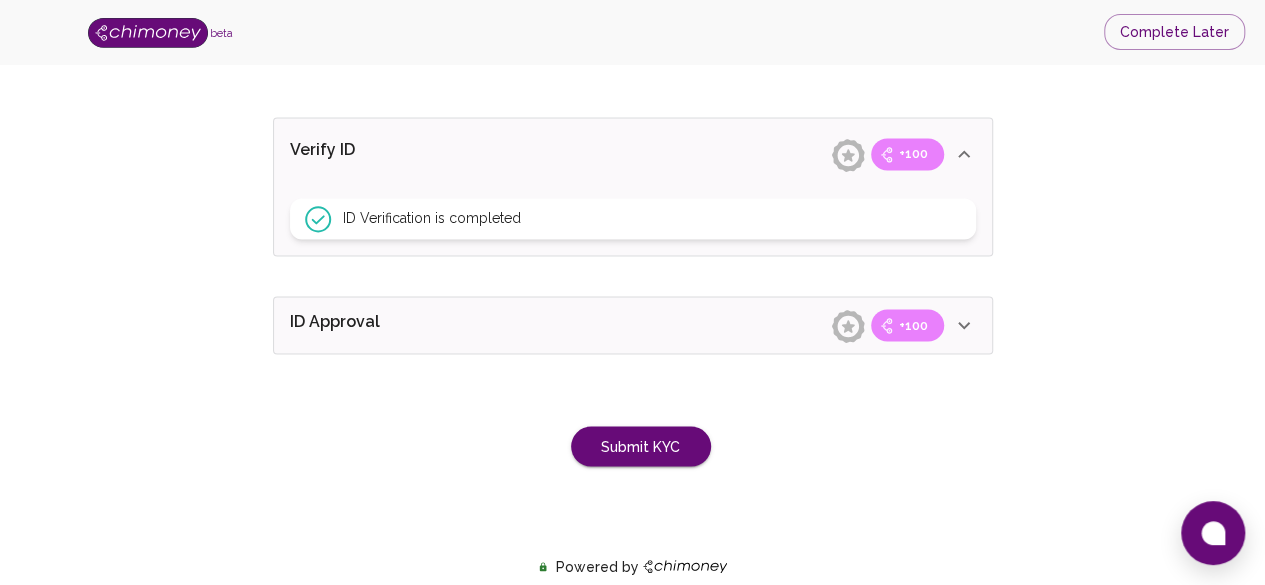 click 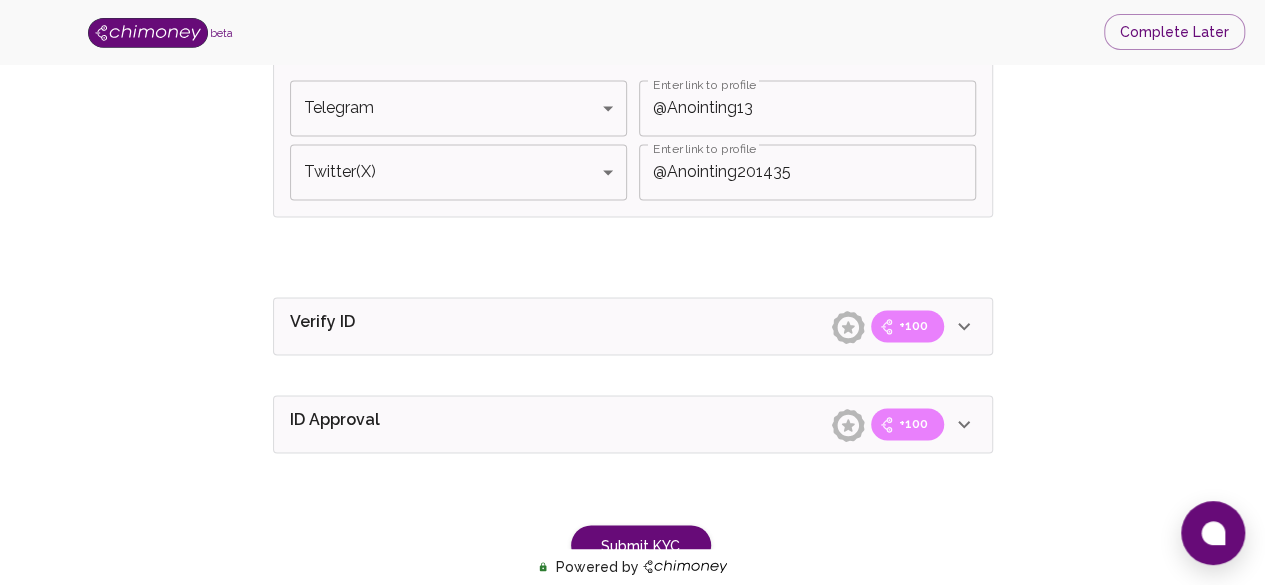 scroll, scrollTop: 1538, scrollLeft: 0, axis: vertical 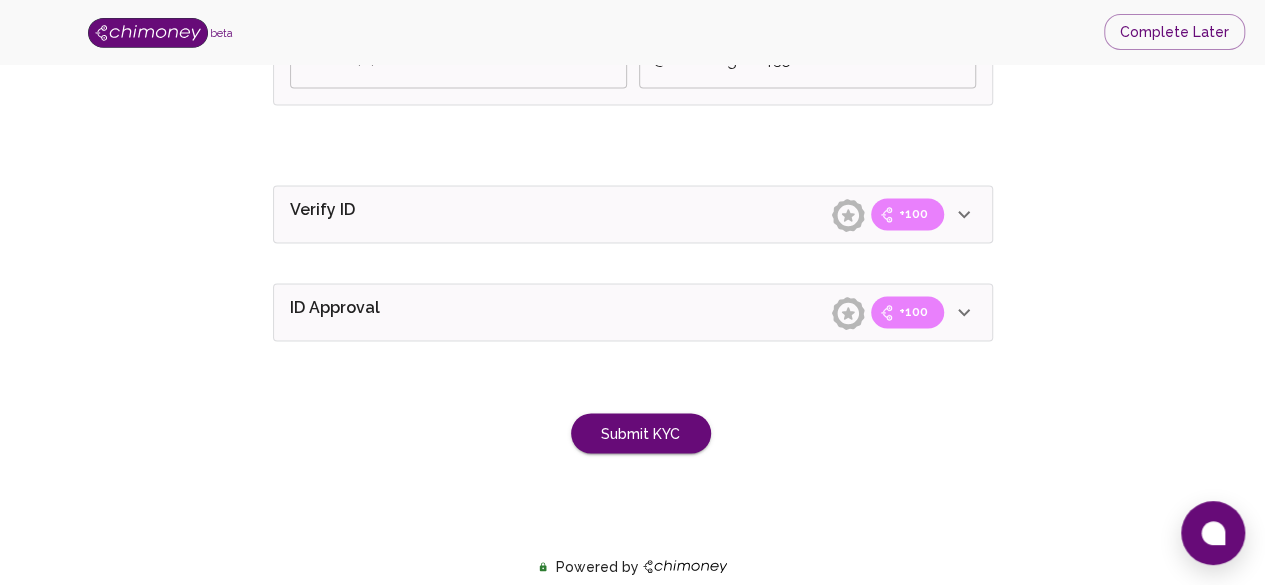 click 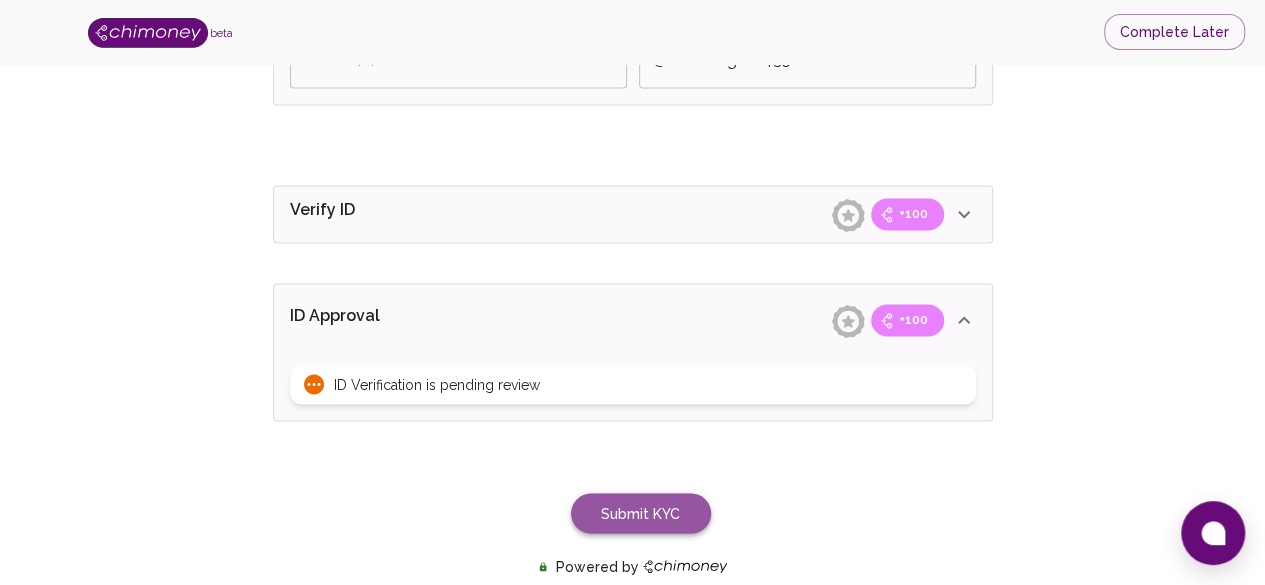click on "Submit KYC" at bounding box center (641, 513) 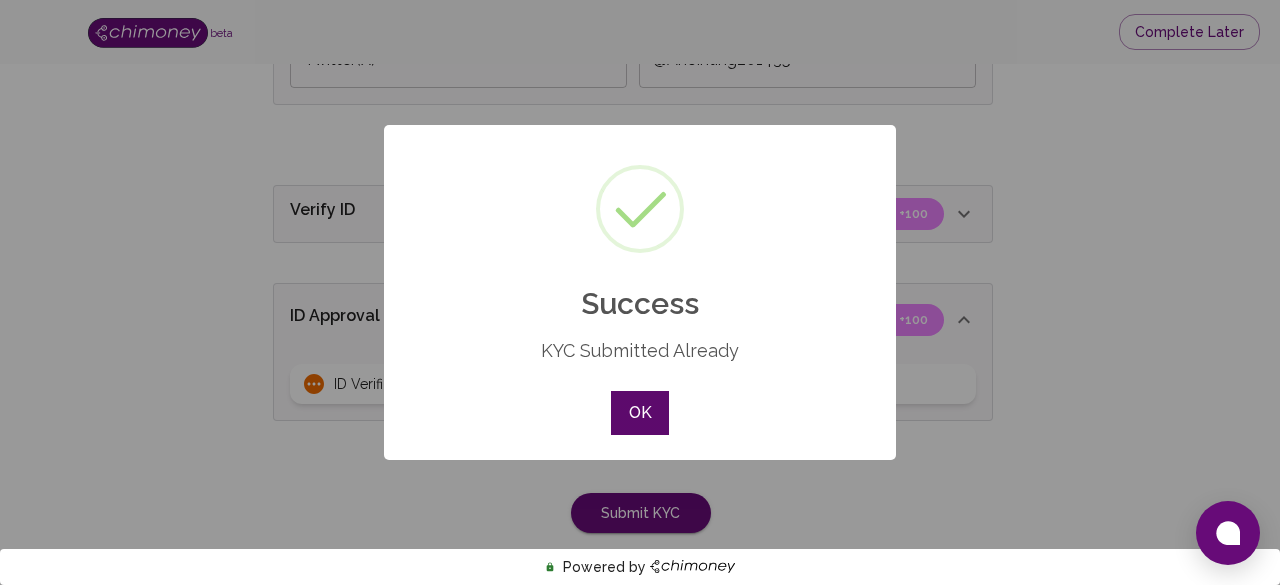 click on "OK" at bounding box center (640, 413) 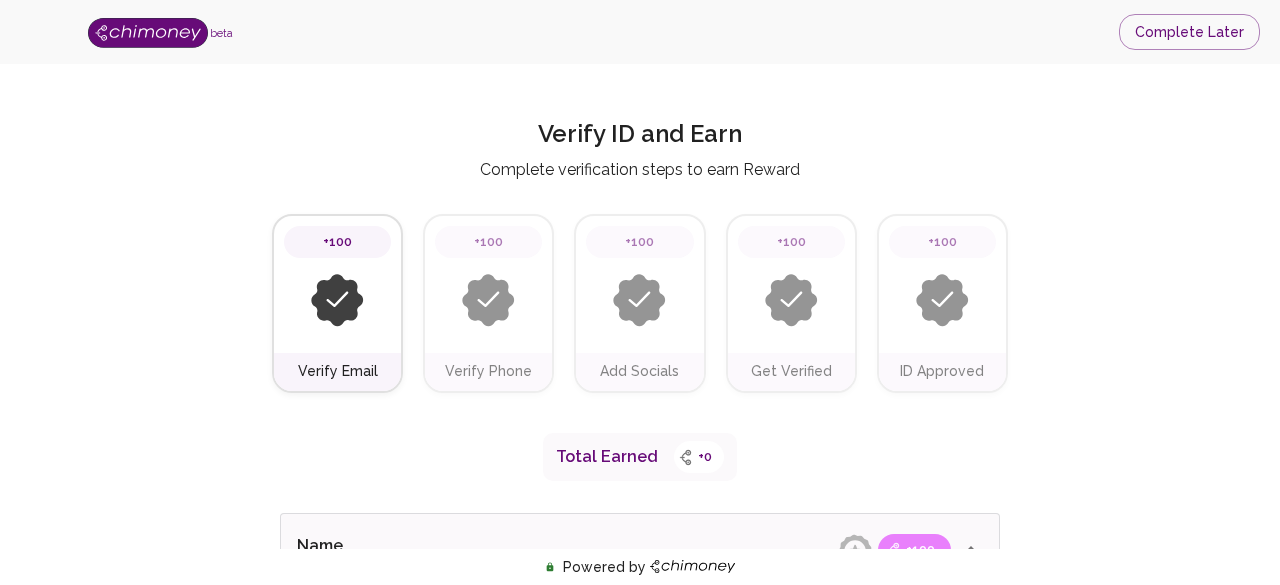 click on "Verify ID and Earn Complete verification steps to earn Reward" at bounding box center [640, 150] 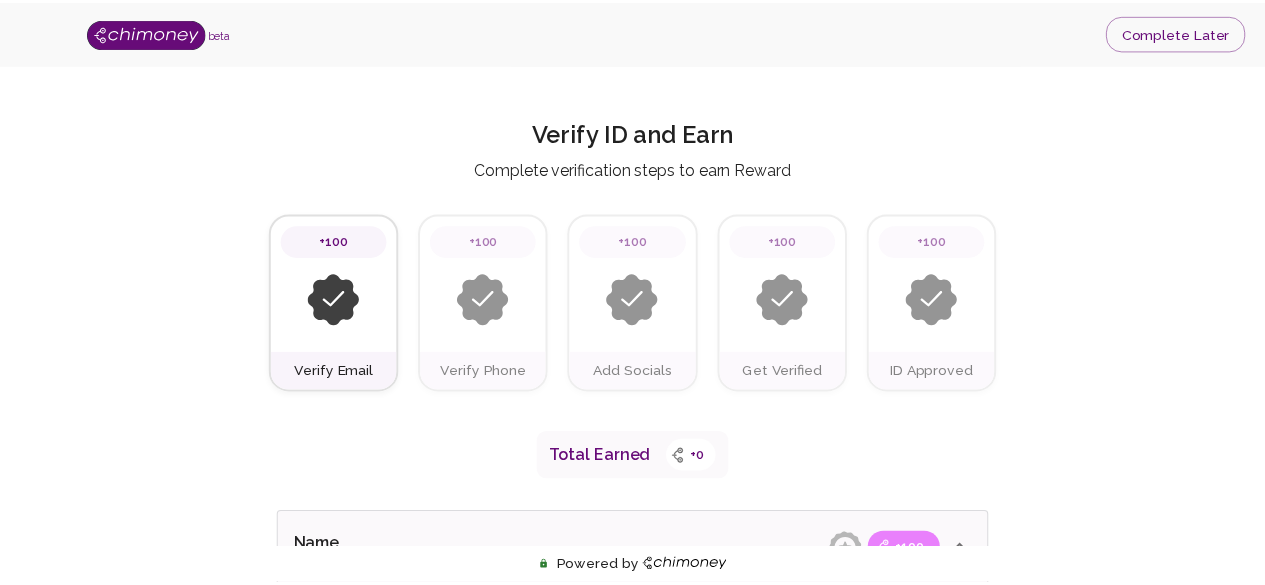 scroll, scrollTop: 0, scrollLeft: 0, axis: both 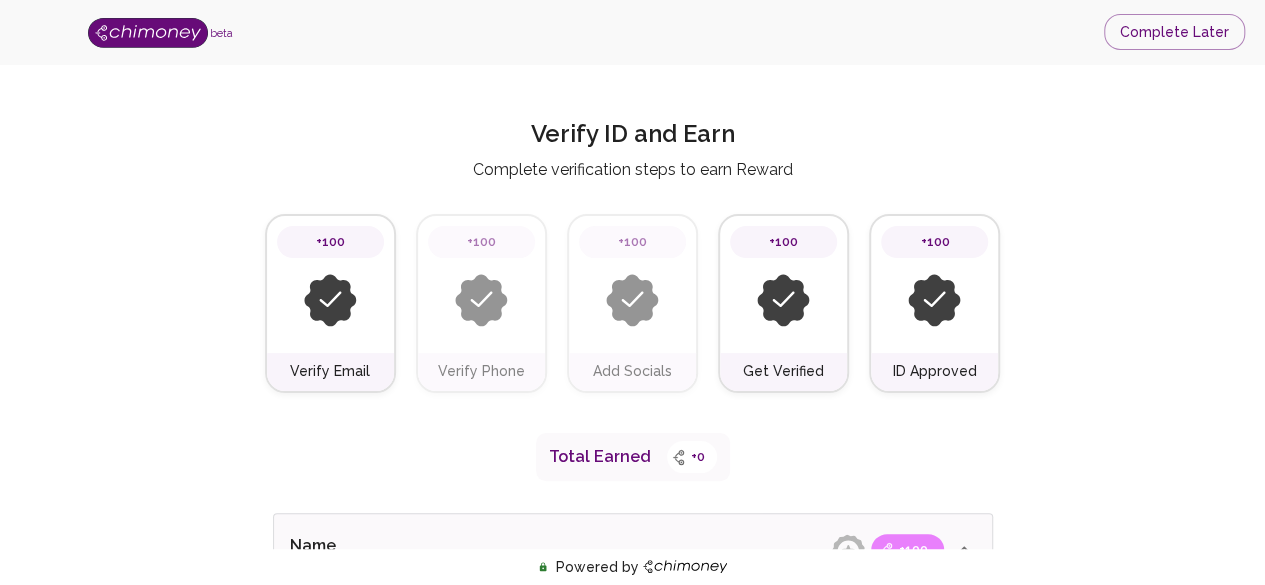 type on "API: Integrate Payments" 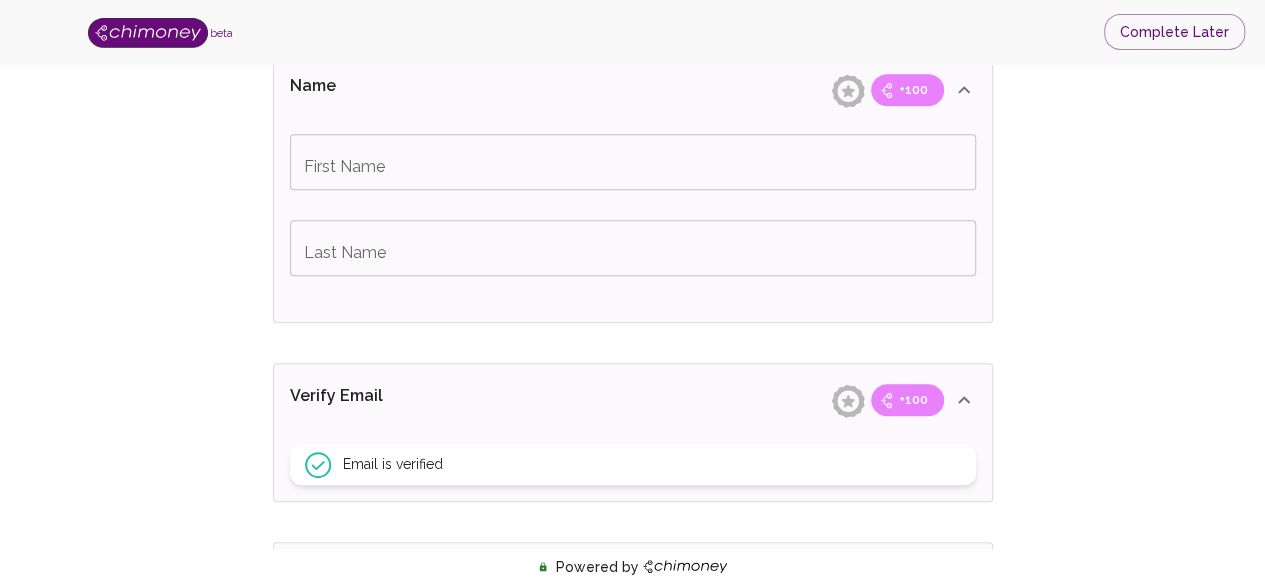 scroll, scrollTop: 460, scrollLeft: 0, axis: vertical 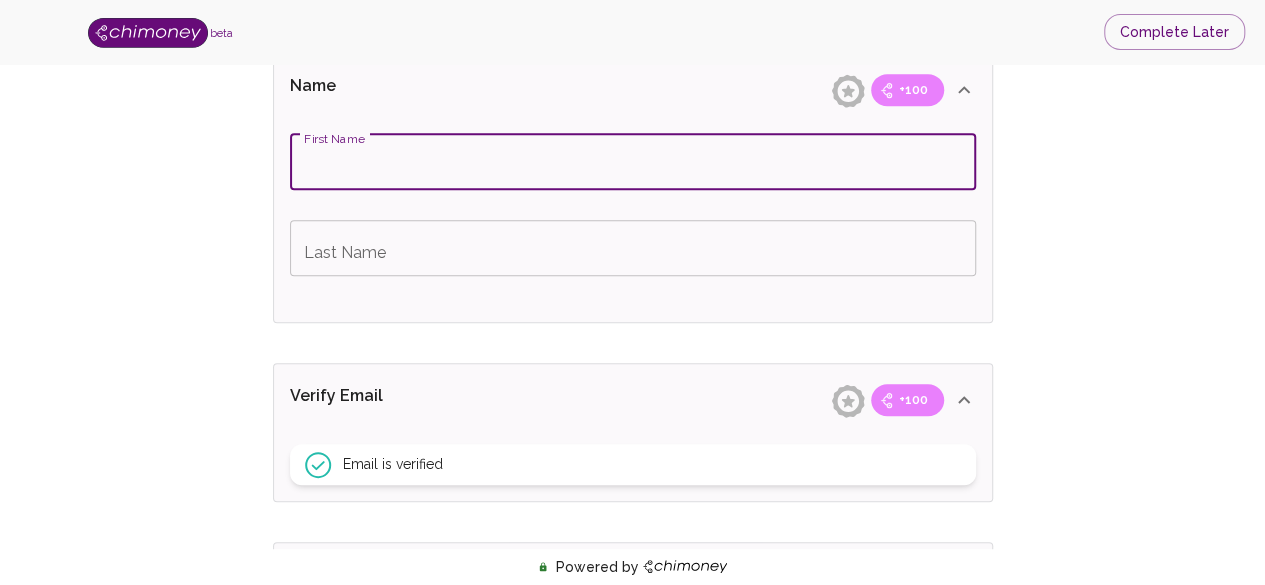 click on "First Name" at bounding box center (633, 162) 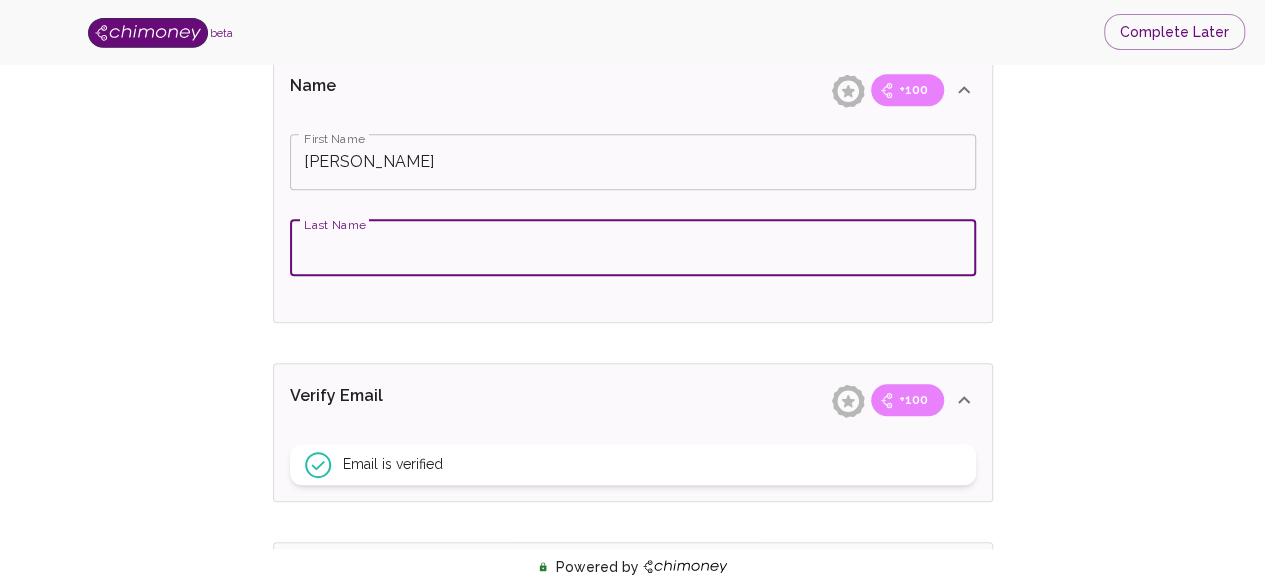 click on "Last Name" at bounding box center (633, 248) 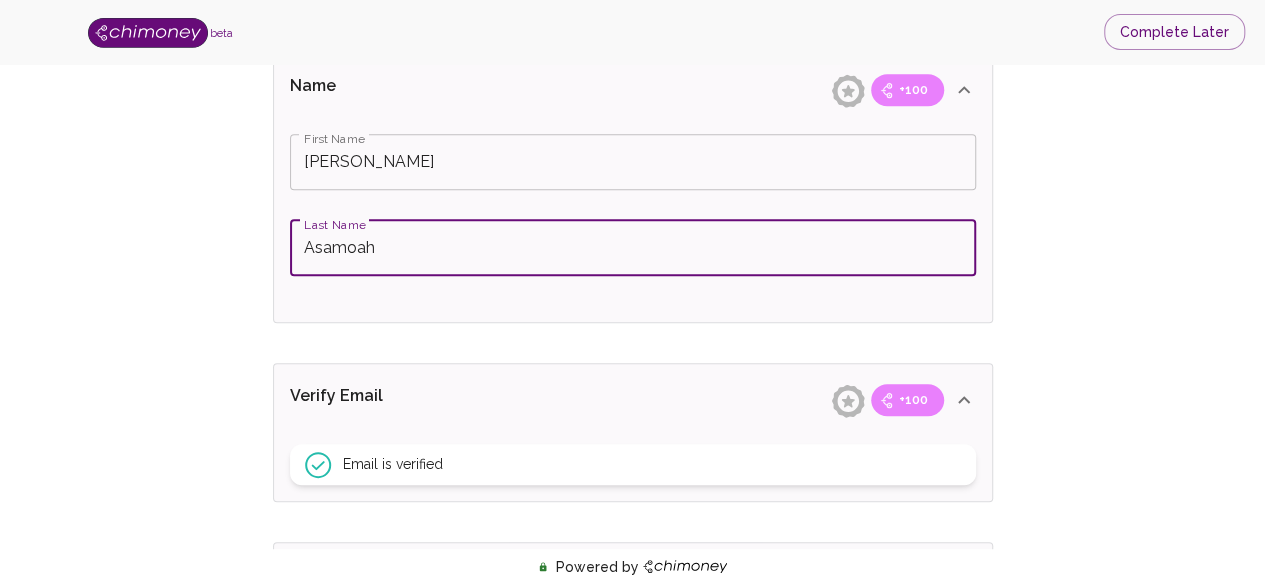 type on "Asamoah" 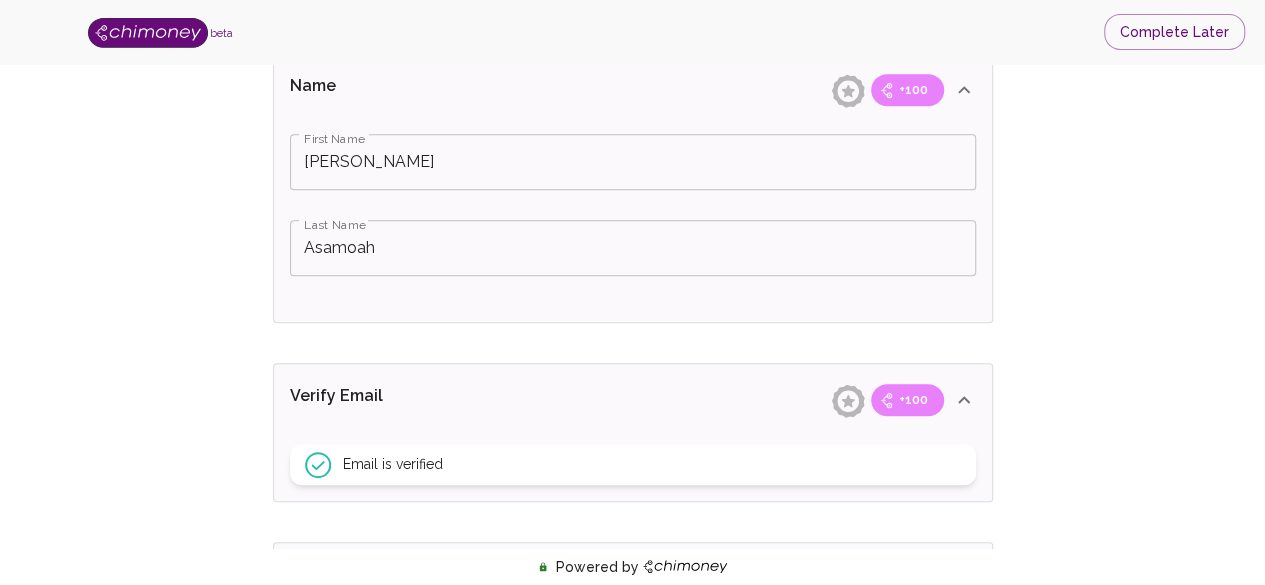 click on "First Name Baffour First Name Last Name Asamoah Last Name" at bounding box center [633, 224] 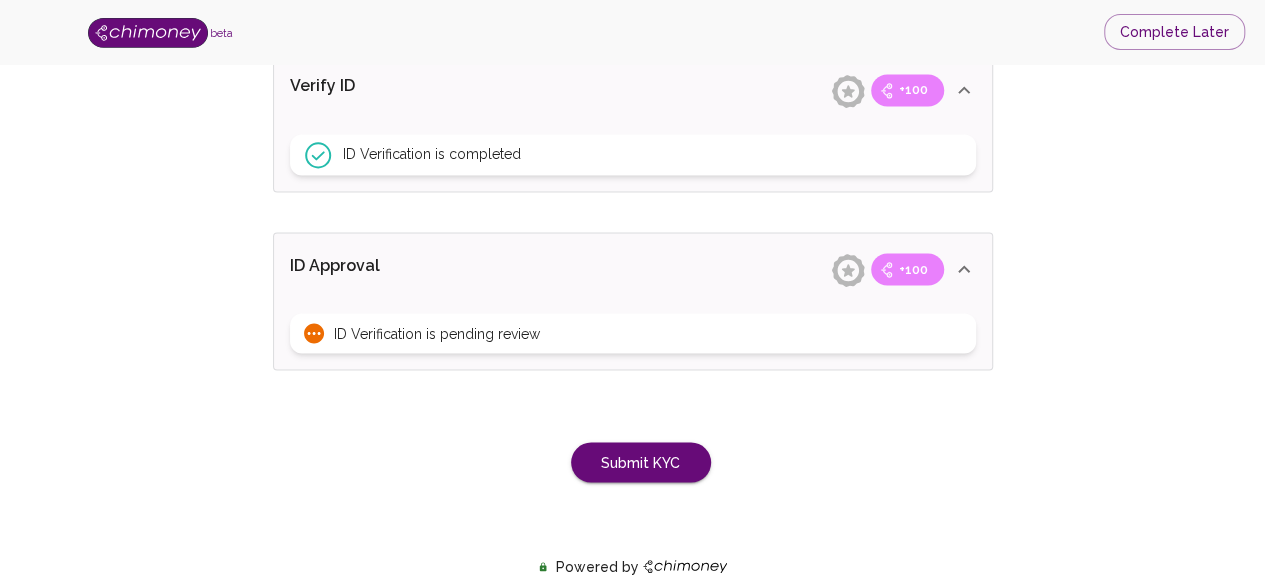 scroll, scrollTop: 1699, scrollLeft: 0, axis: vertical 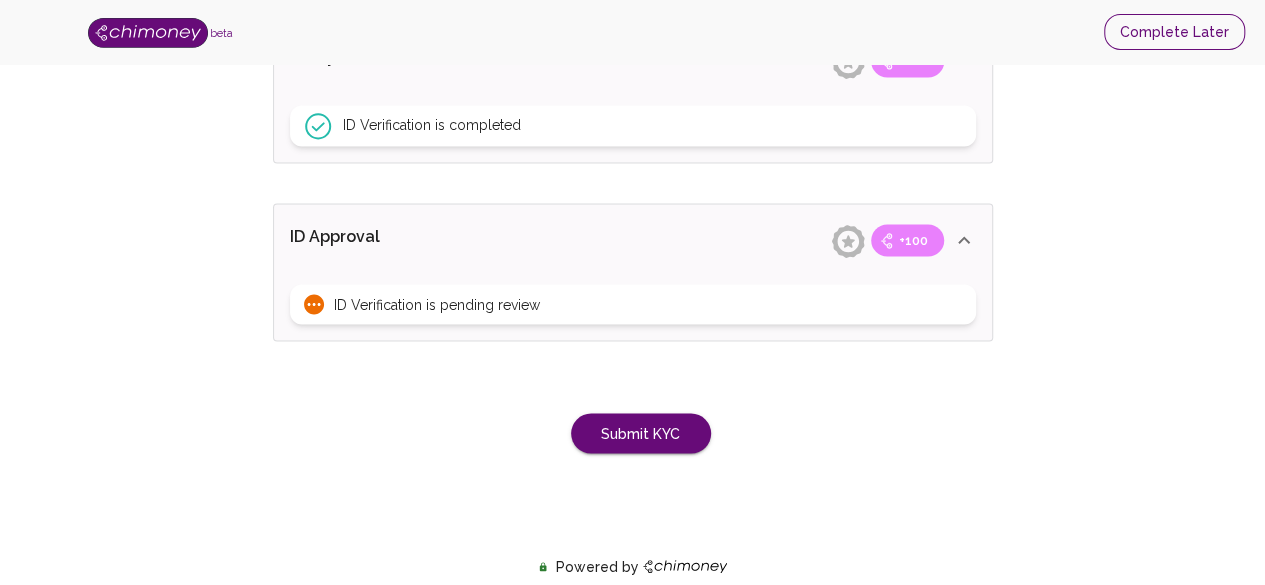 click on "Complete Later" at bounding box center [1174, 32] 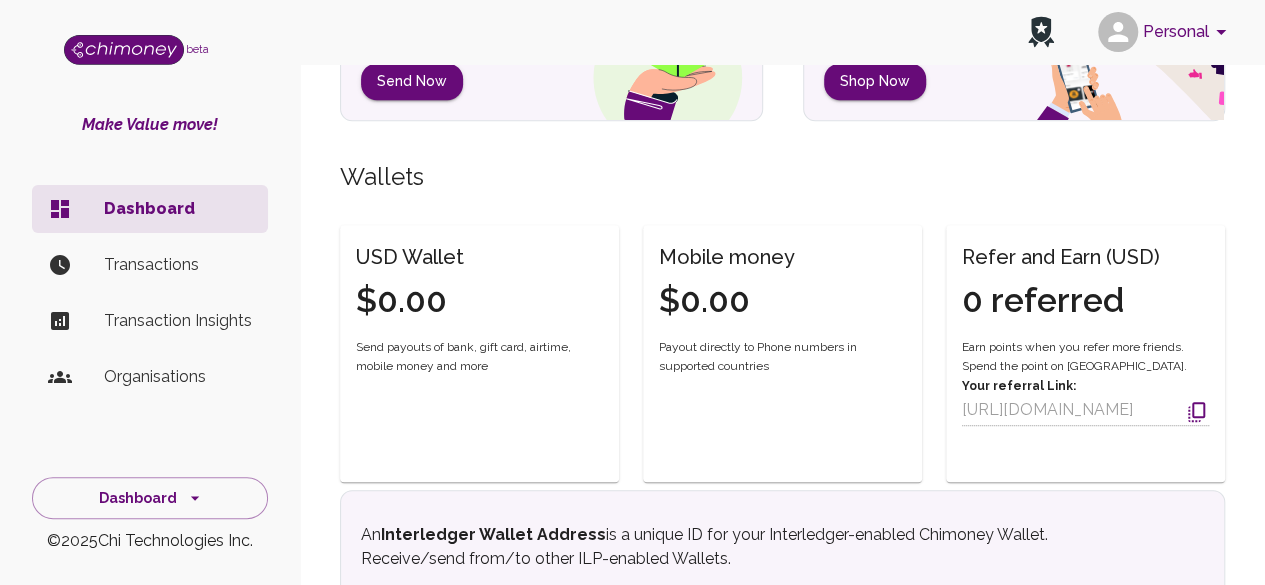 scroll, scrollTop: 804, scrollLeft: 0, axis: vertical 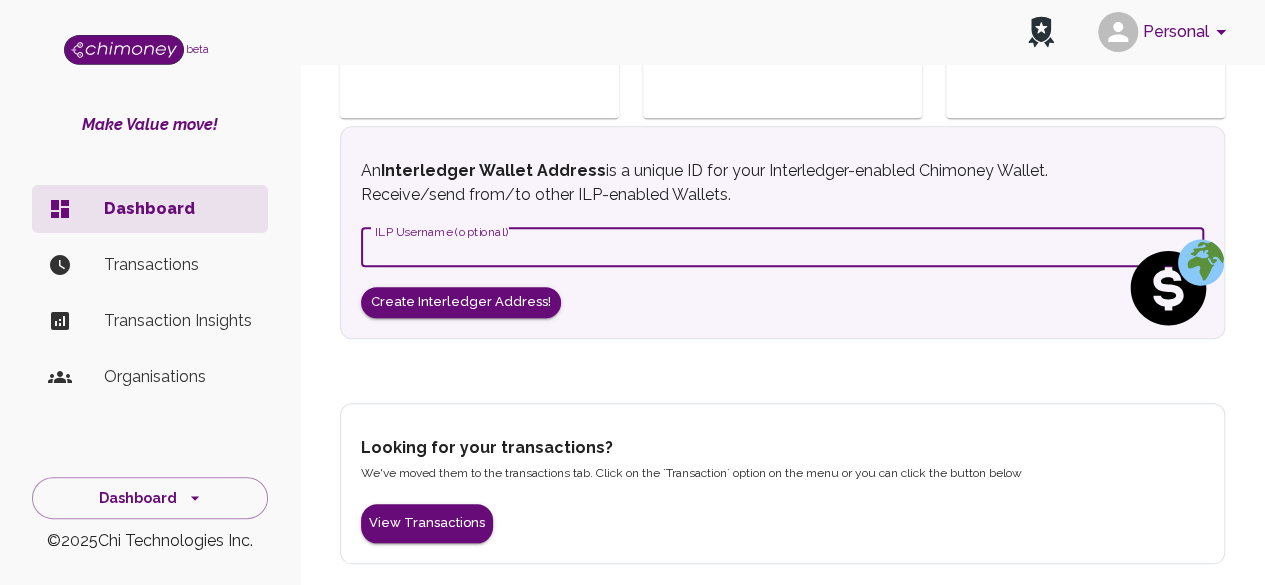 click on "ILP Username (optional)" at bounding box center [782, 247] 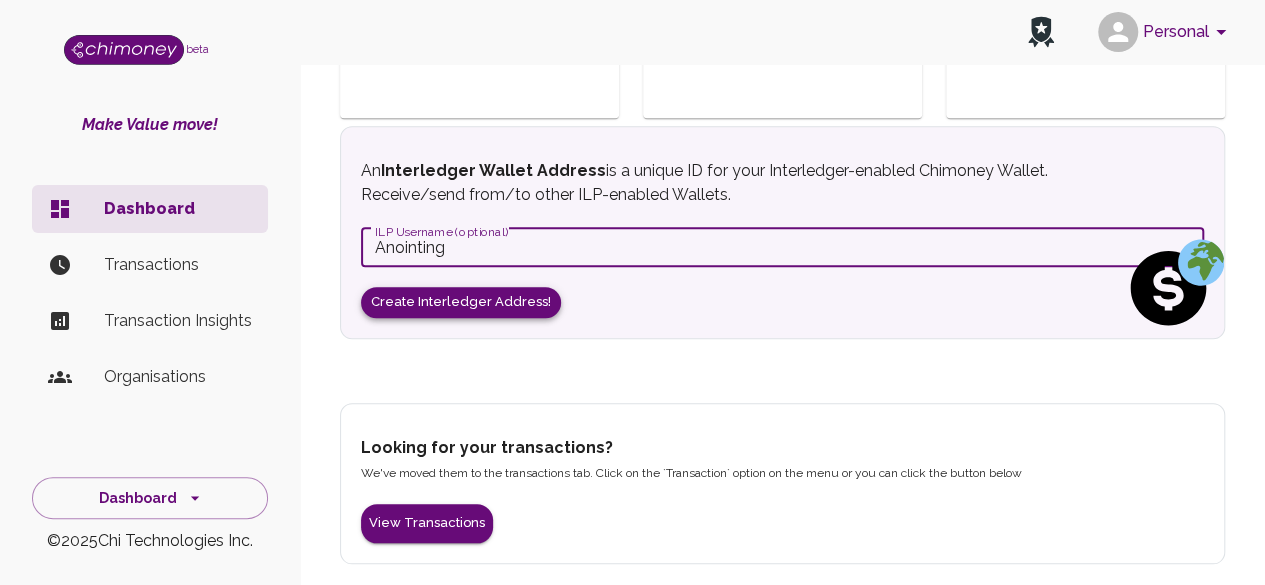 type on "Anointing" 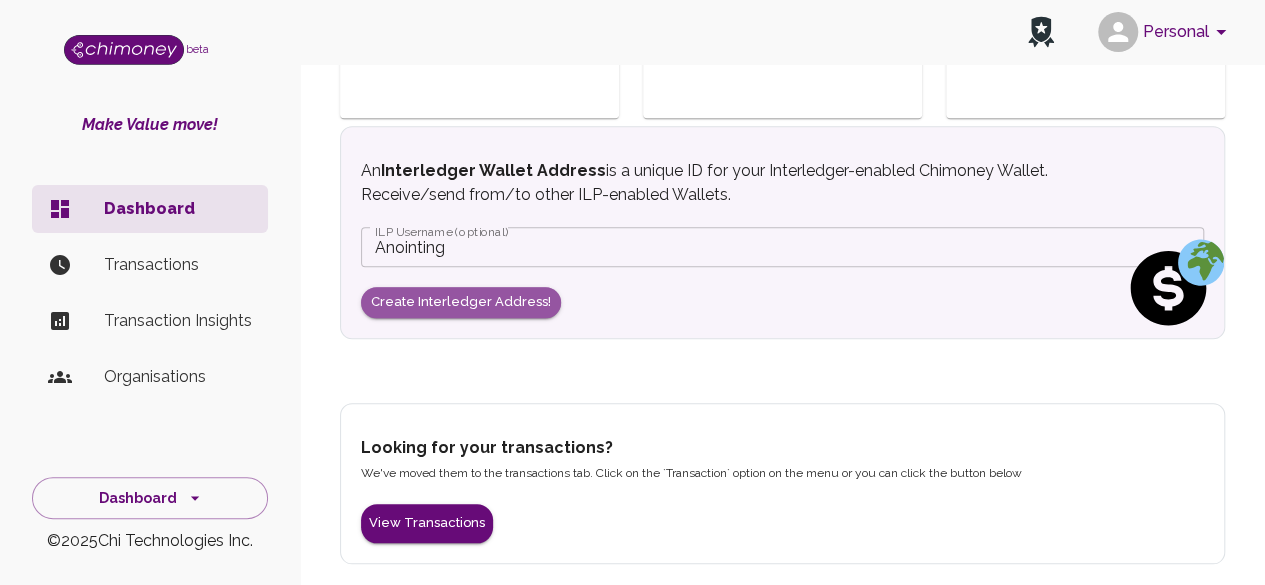click on "Create Interledger Address!" at bounding box center (461, 302) 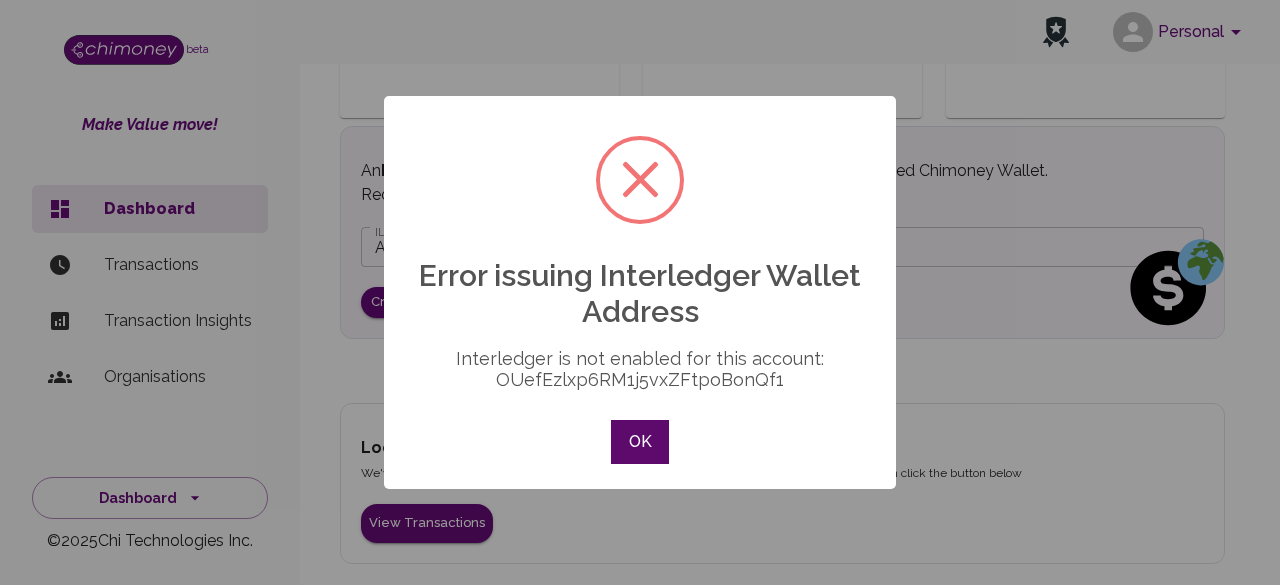 click on "OK" at bounding box center (640, 442) 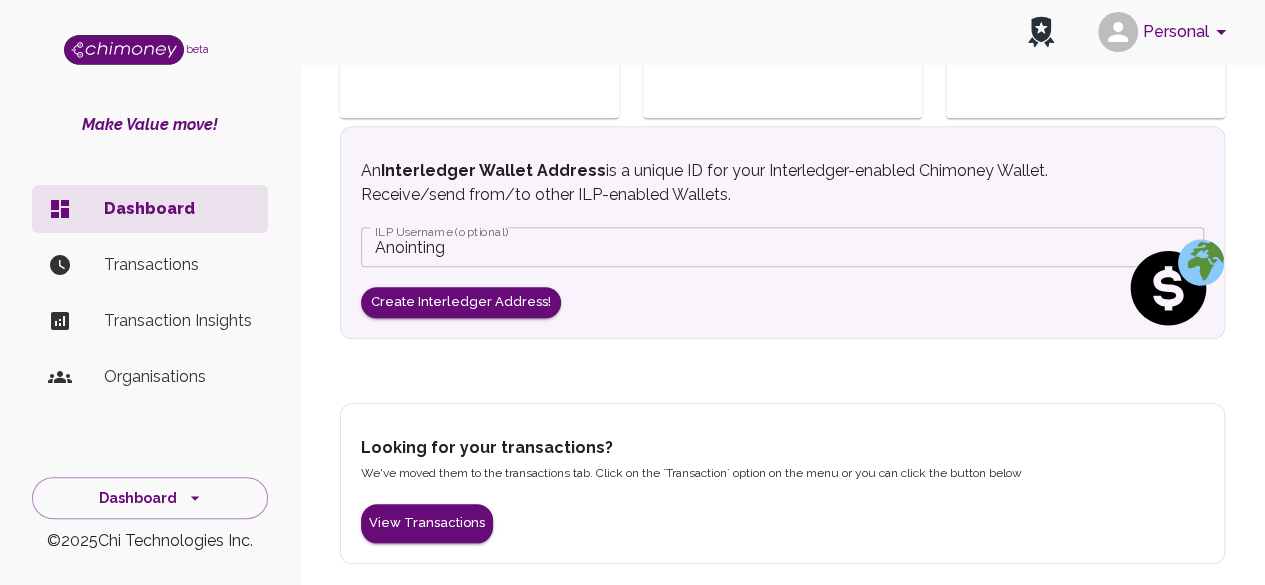 click on "Personal" at bounding box center (1165, 32) 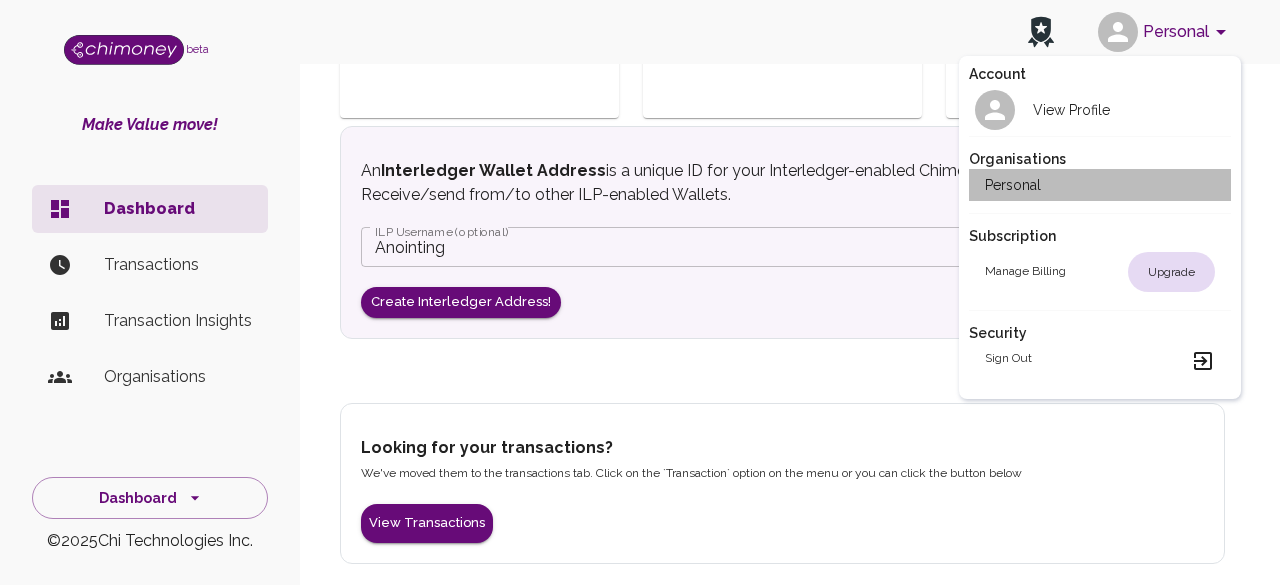 click on "Personal" at bounding box center (1013, 185) 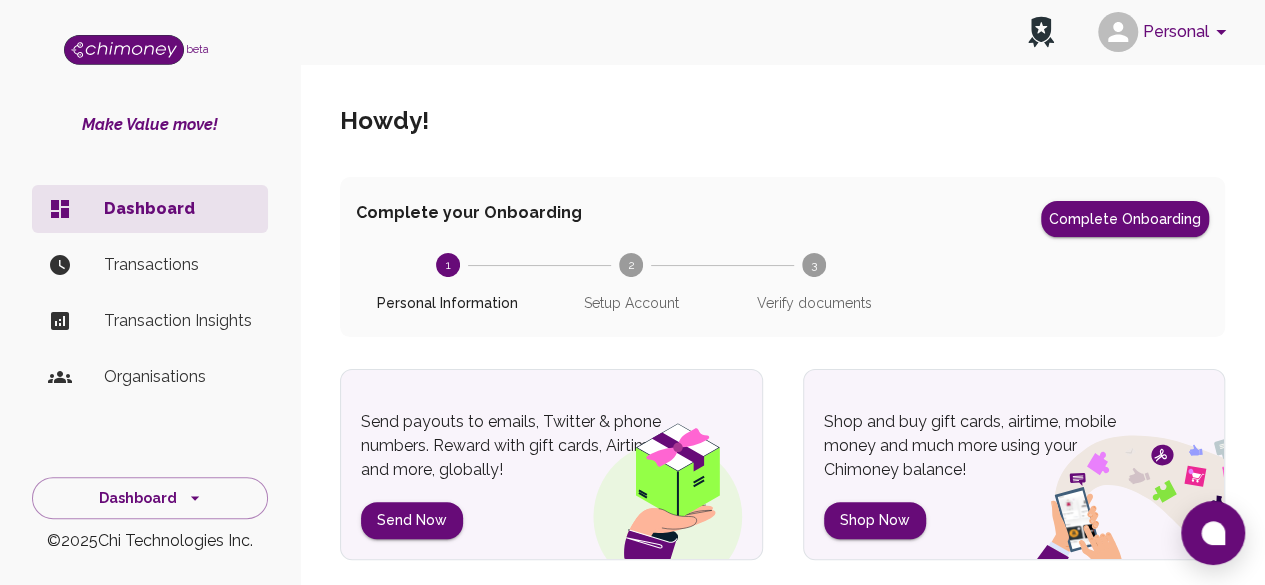 scroll, scrollTop: 0, scrollLeft: 0, axis: both 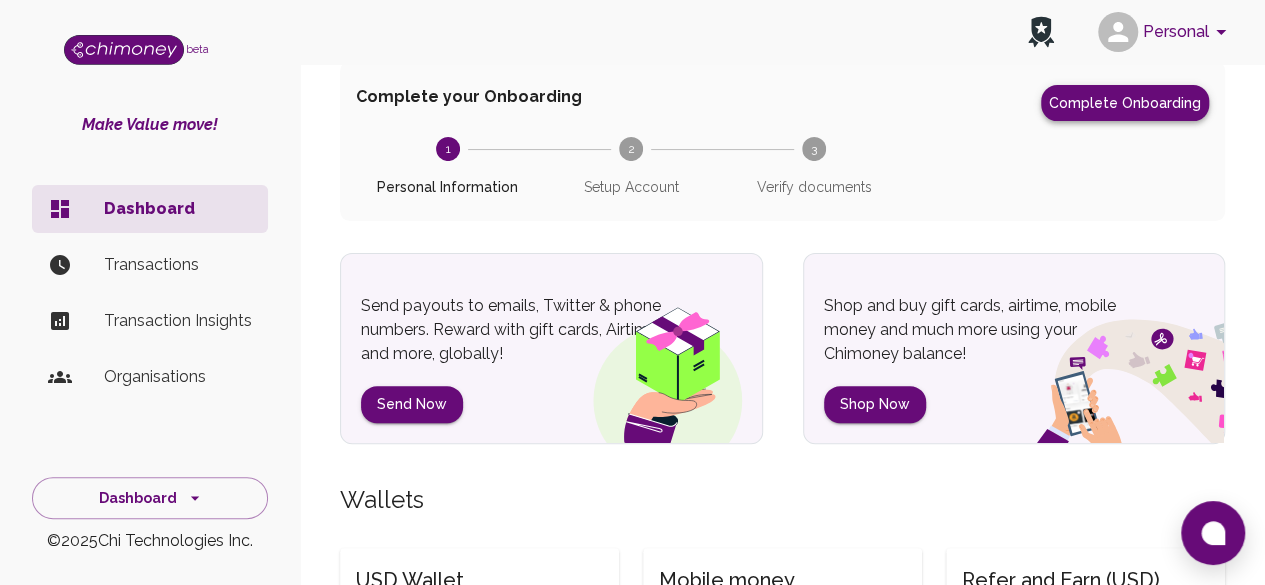 click on "Complete Onboarding" at bounding box center [1125, 103] 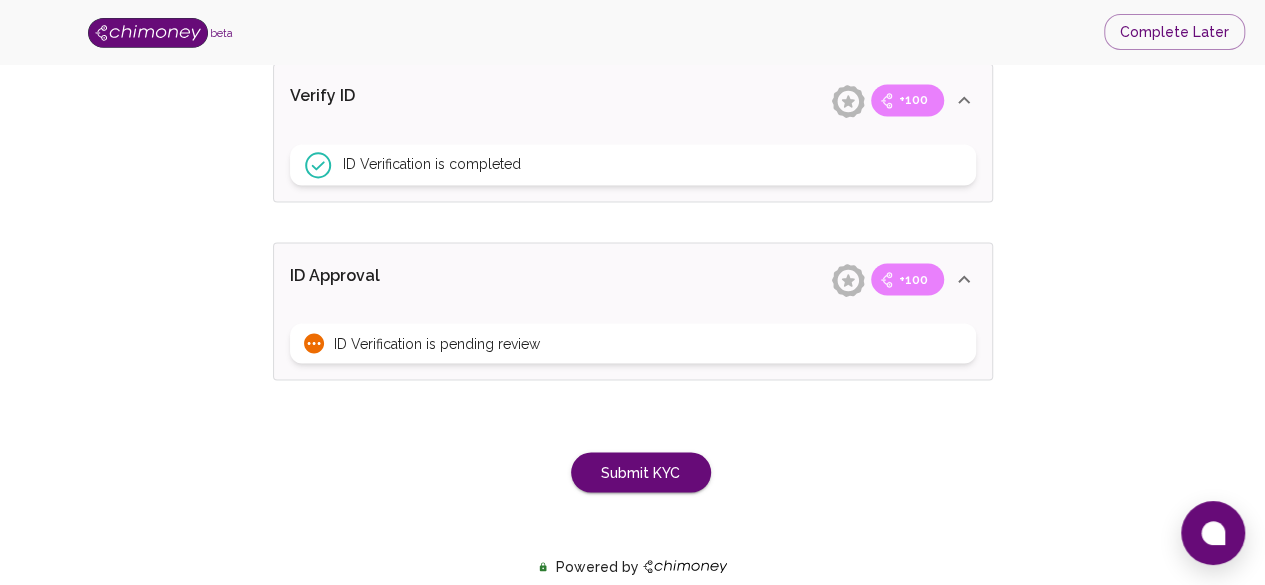 scroll, scrollTop: 1698, scrollLeft: 0, axis: vertical 